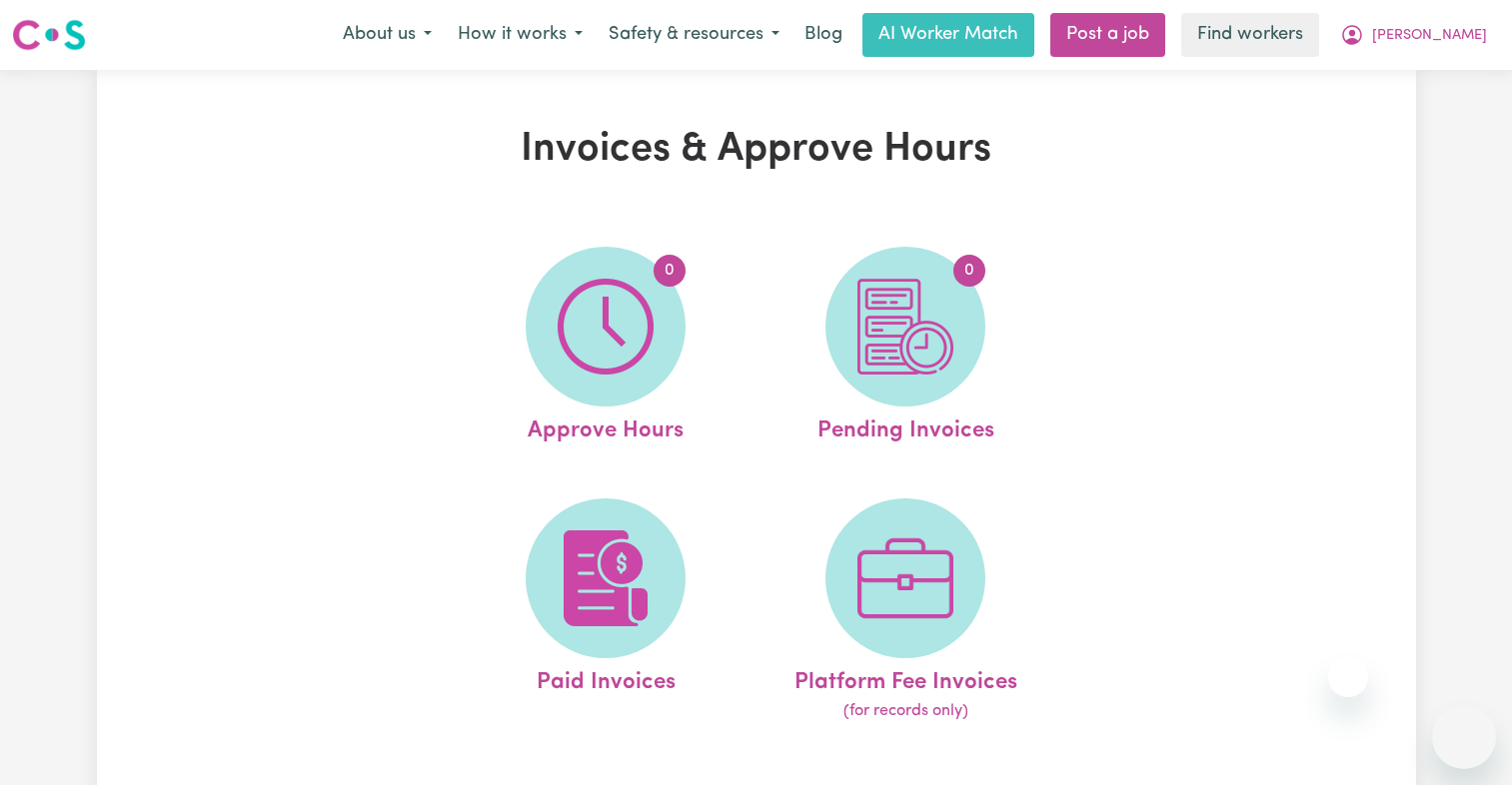 scroll, scrollTop: 0, scrollLeft: 0, axis: both 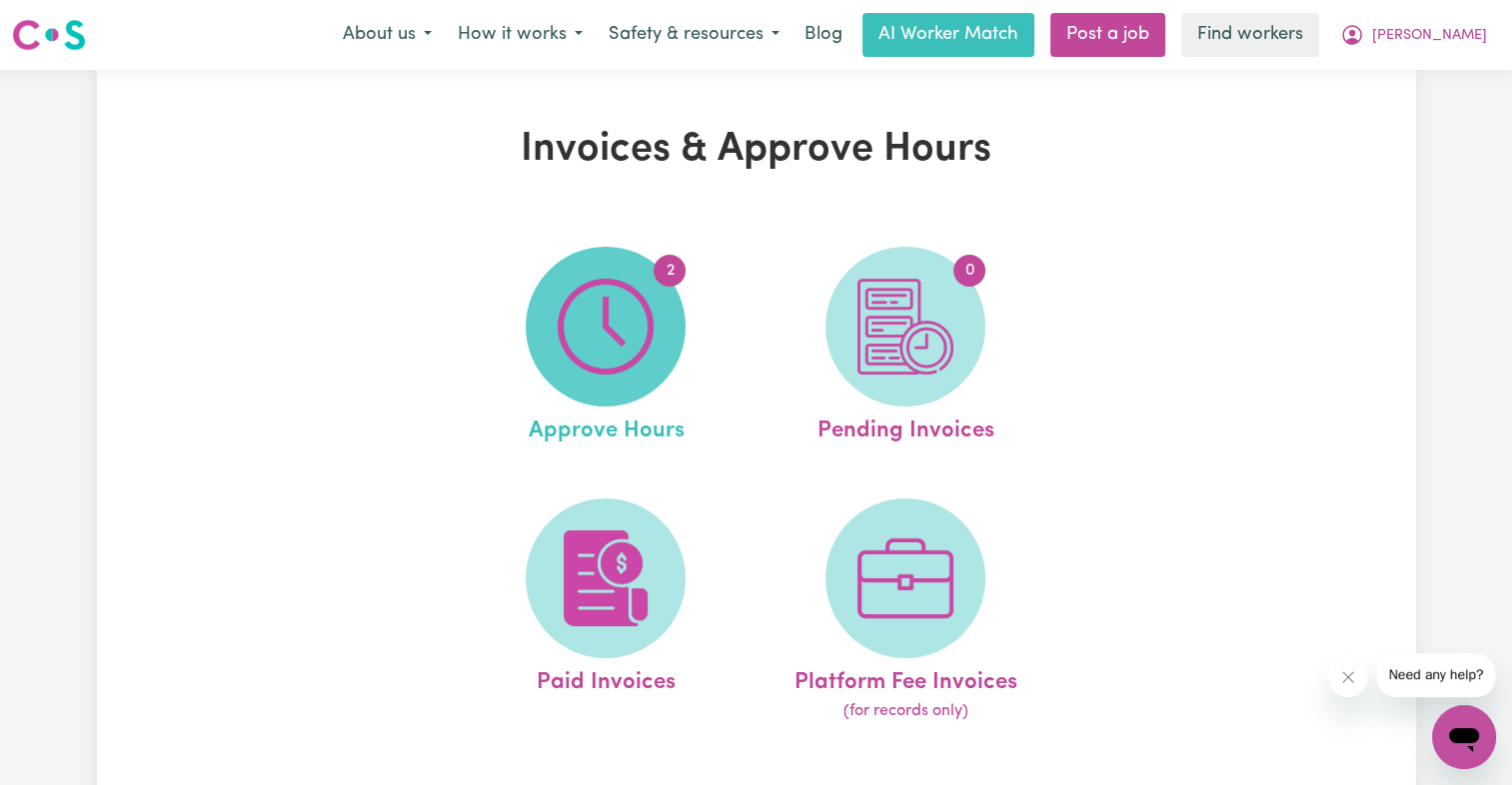 click at bounding box center [606, 327] 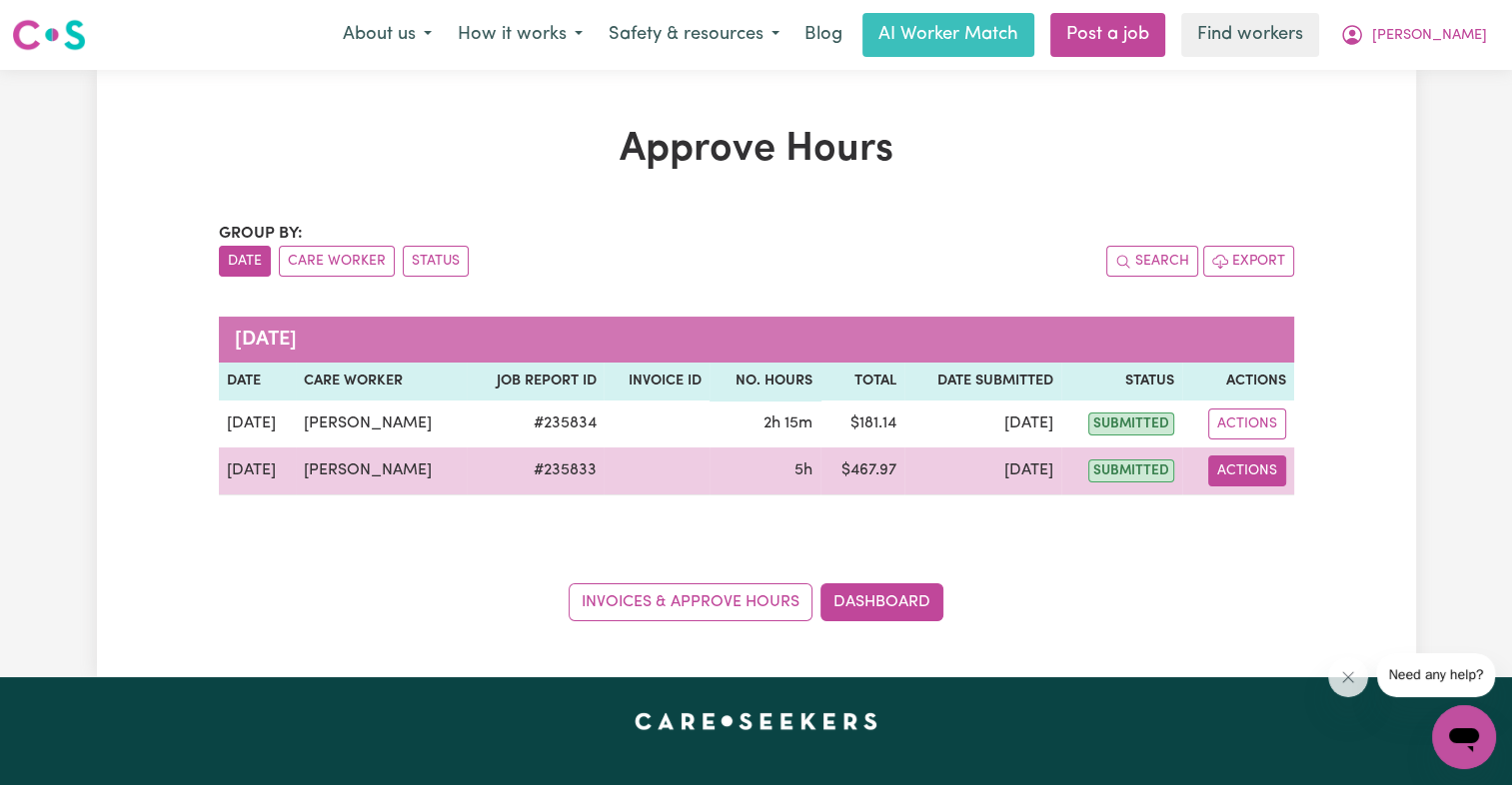 click on "Actions" at bounding box center (1247, 470) 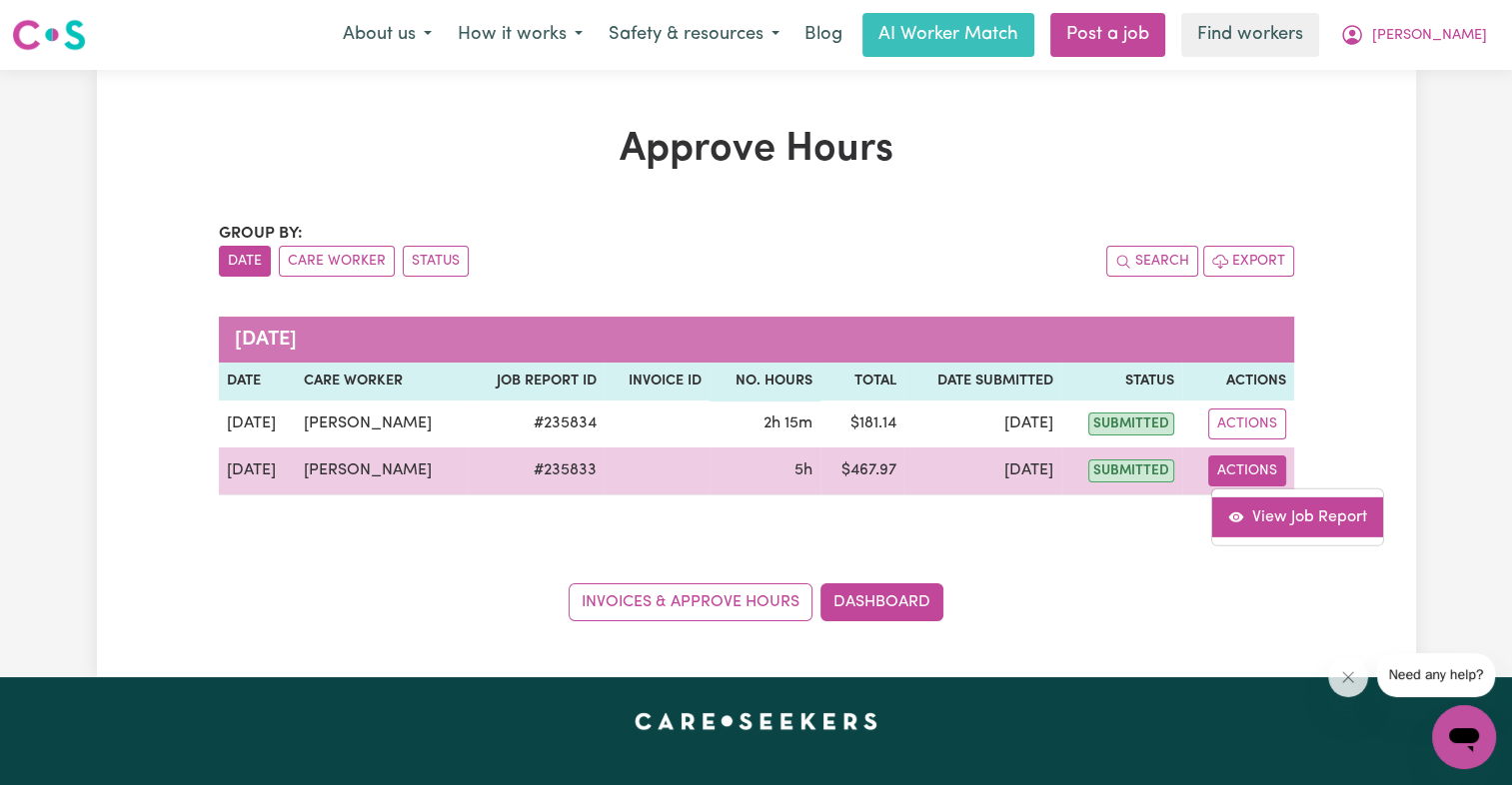 click on "View Job Report" at bounding box center (1297, 516) 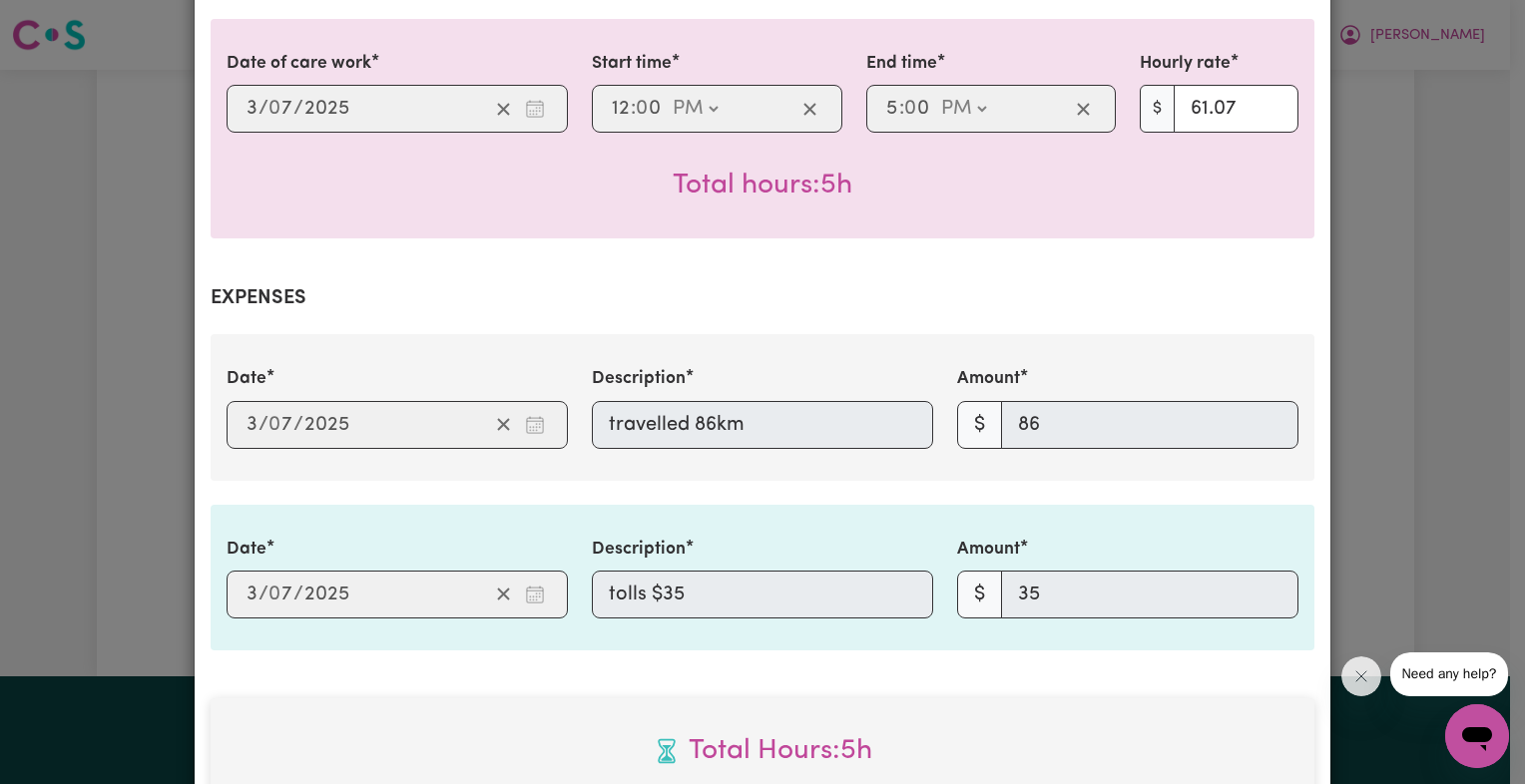 scroll, scrollTop: 0, scrollLeft: 0, axis: both 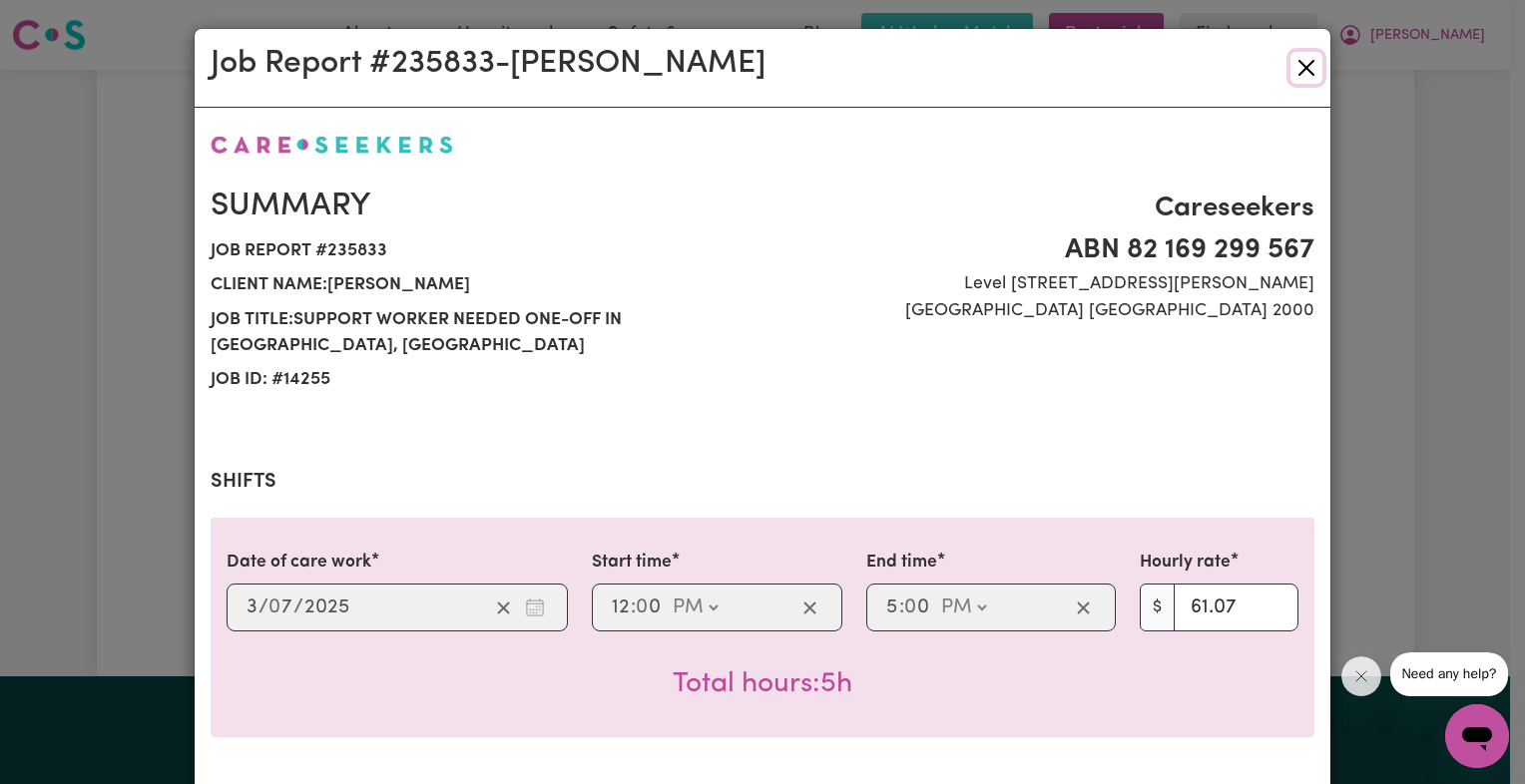 click at bounding box center (1306, 68) 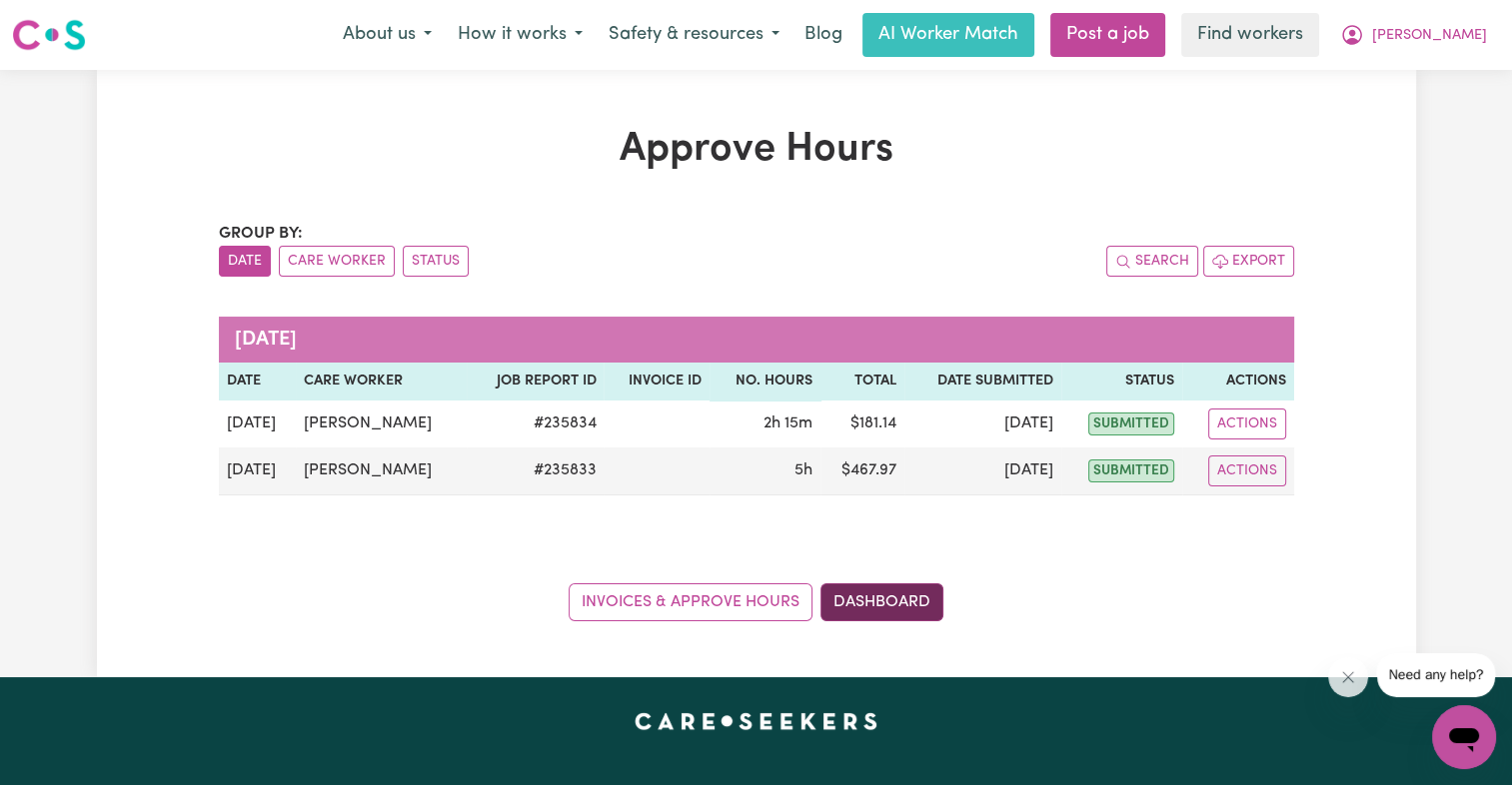 click on "Dashboard" at bounding box center (881, 602) 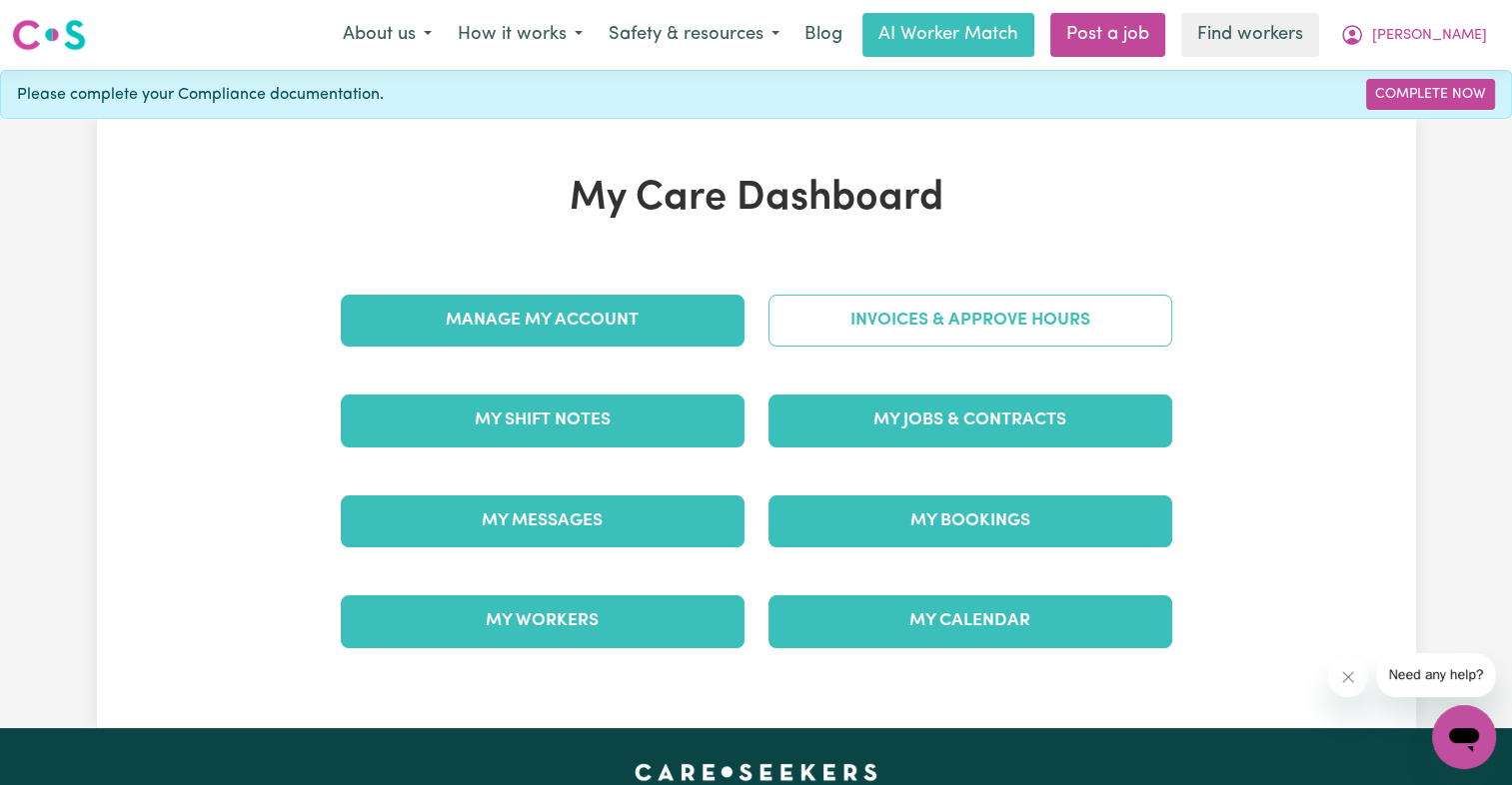 click on "Invoices & Approve Hours" at bounding box center [970, 321] 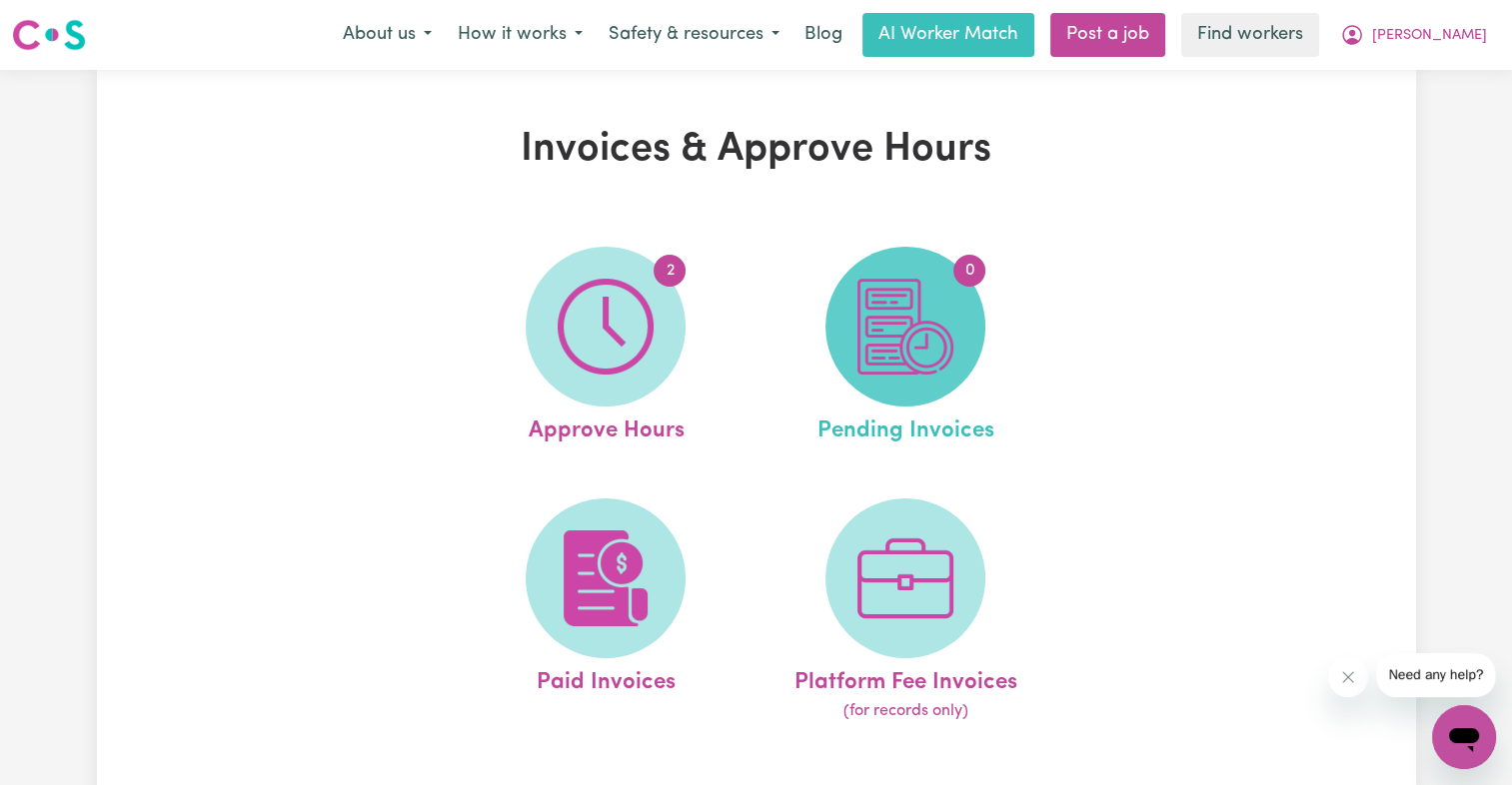 click at bounding box center (905, 327) 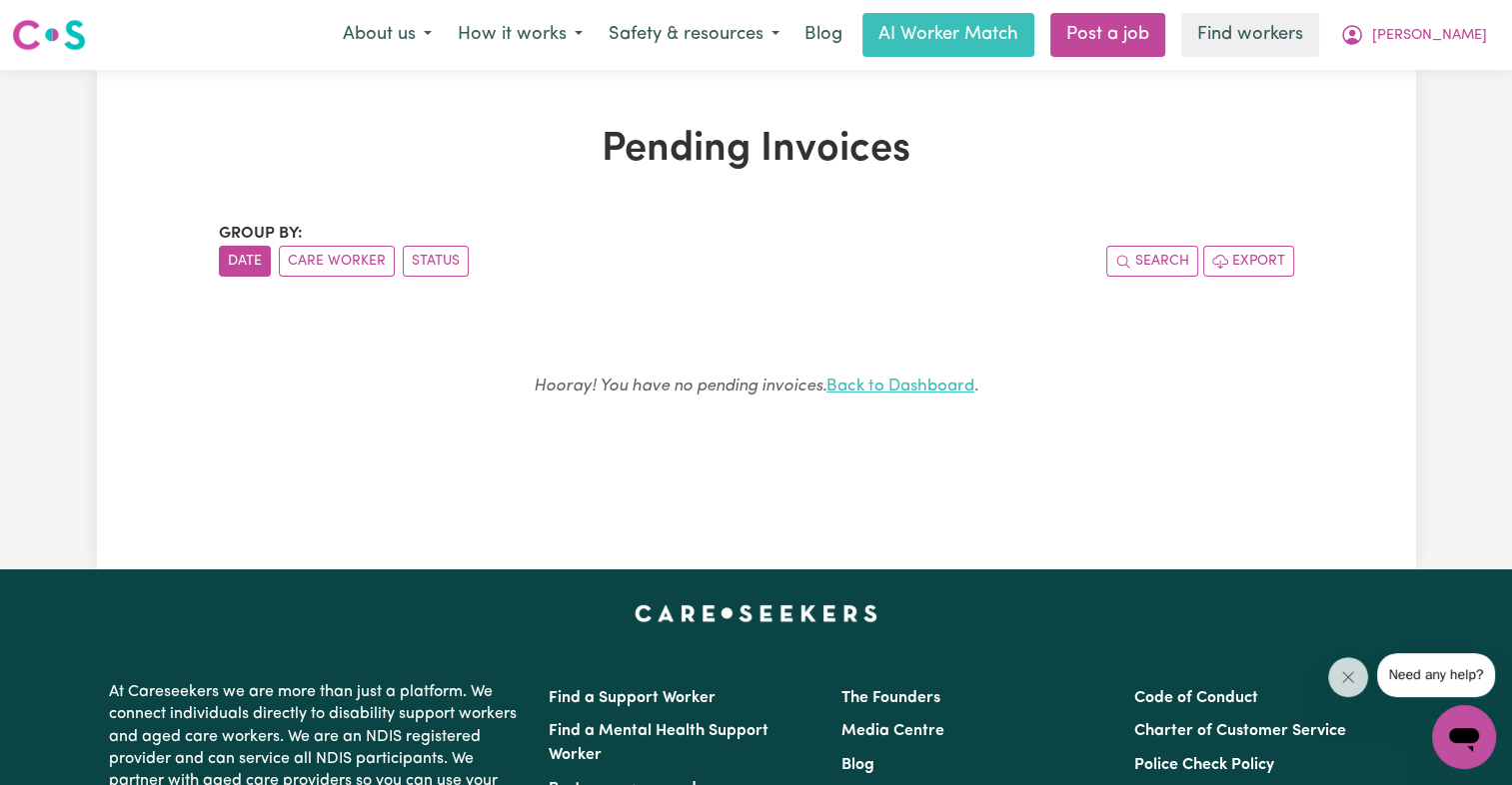 click on "Back to Dashboard" at bounding box center (900, 386) 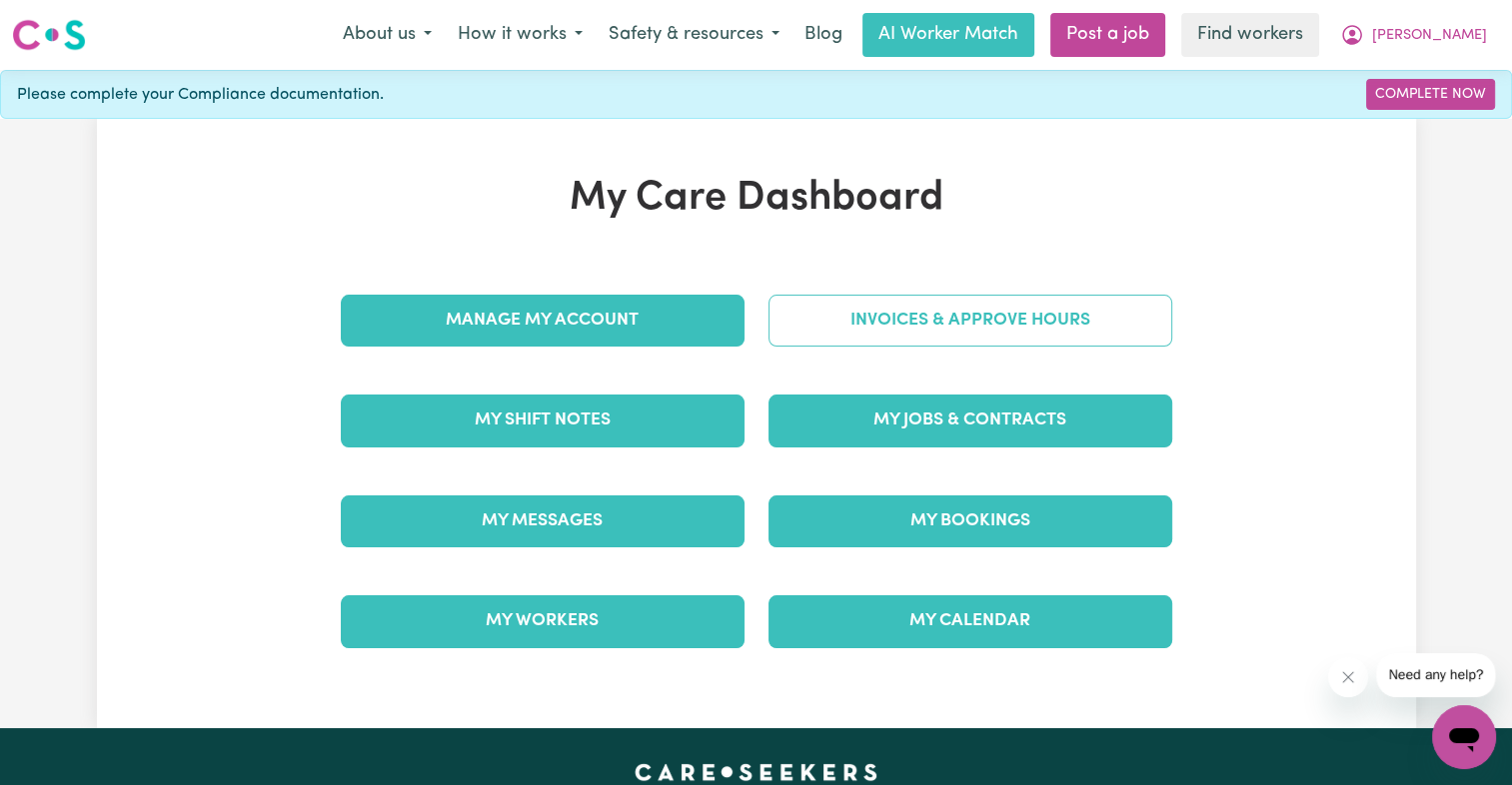 click on "Invoices & Approve Hours" at bounding box center (970, 321) 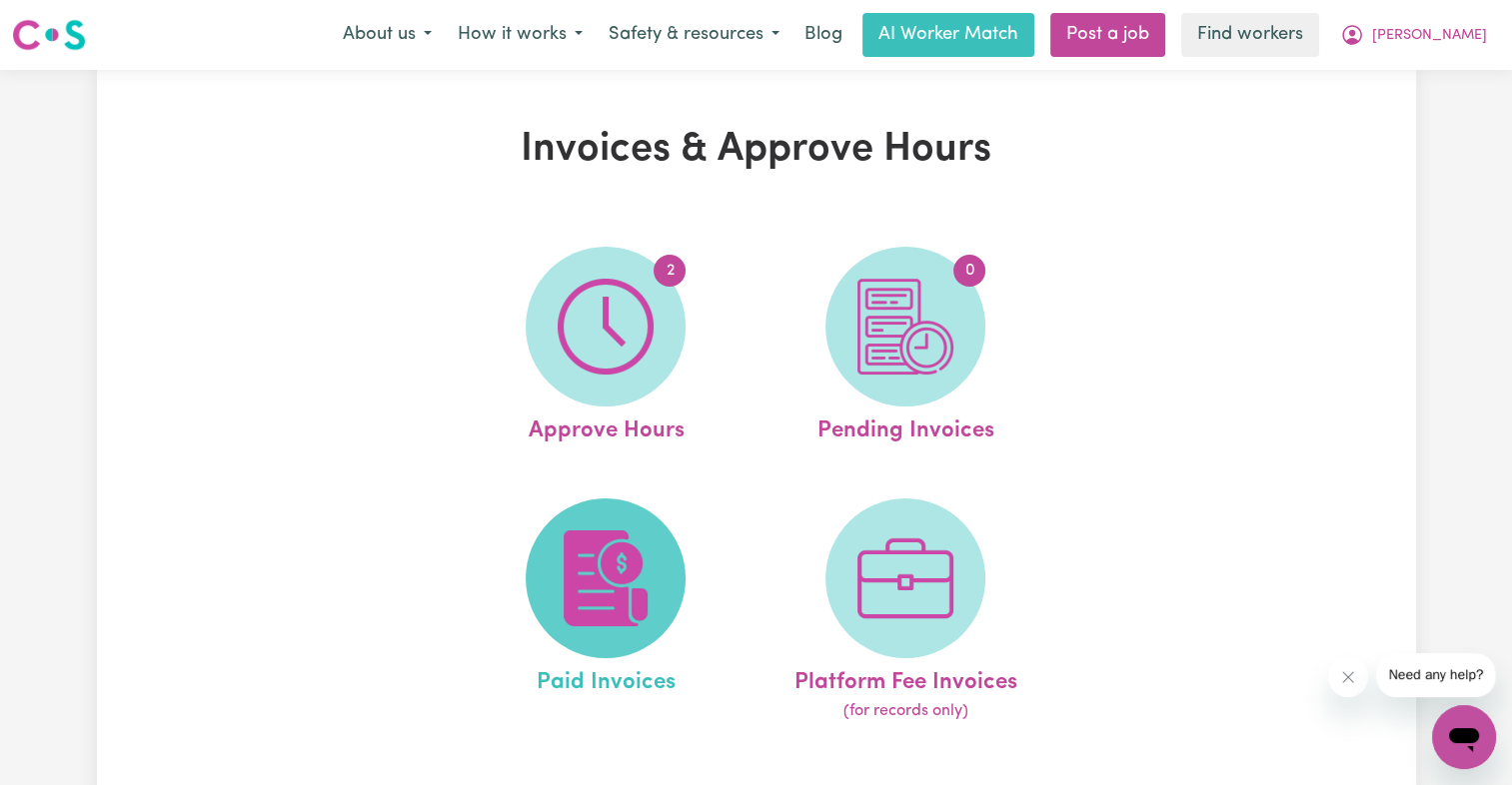 click at bounding box center [606, 578] 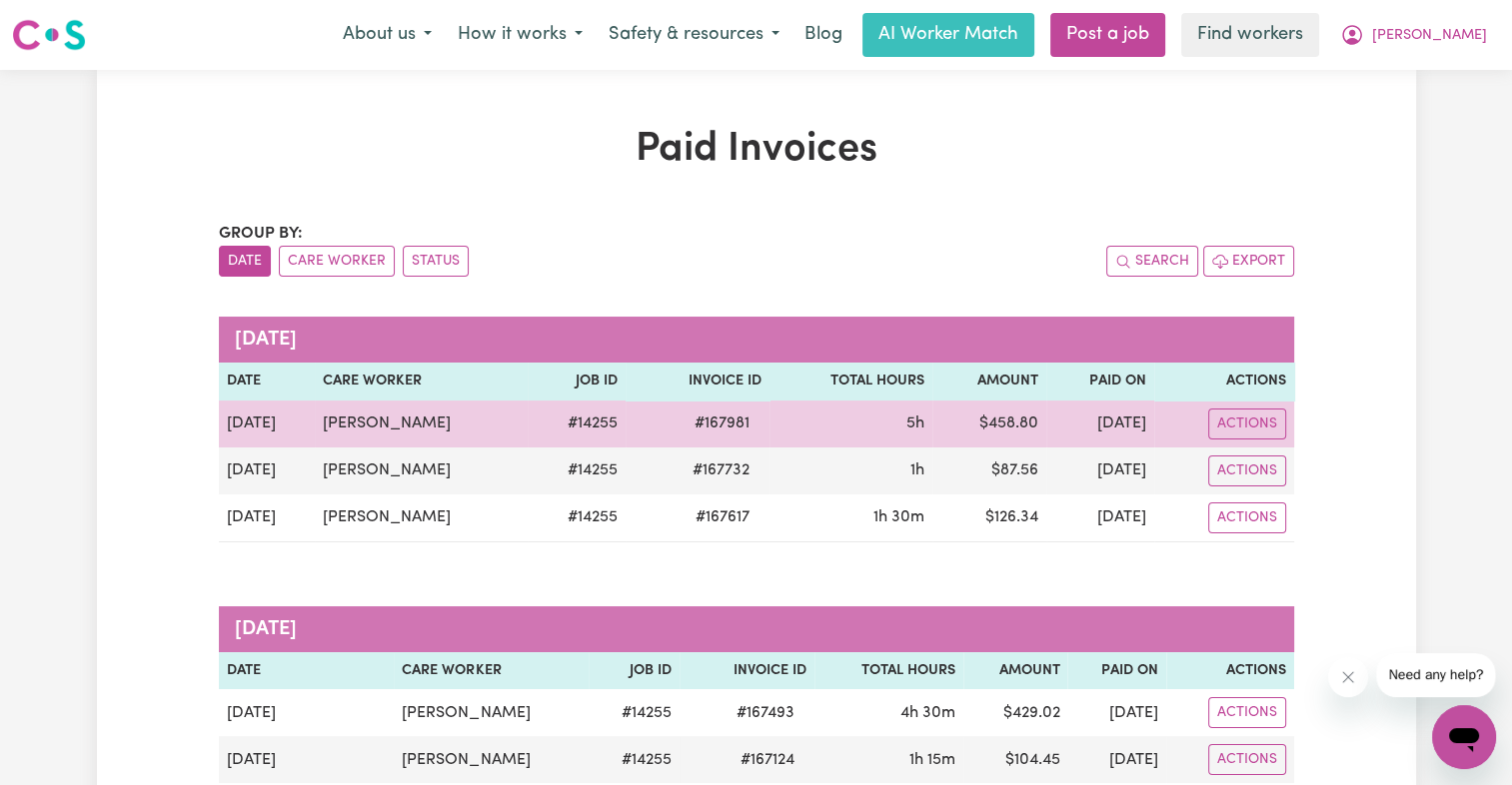 click on "# 167981" at bounding box center (722, 423) 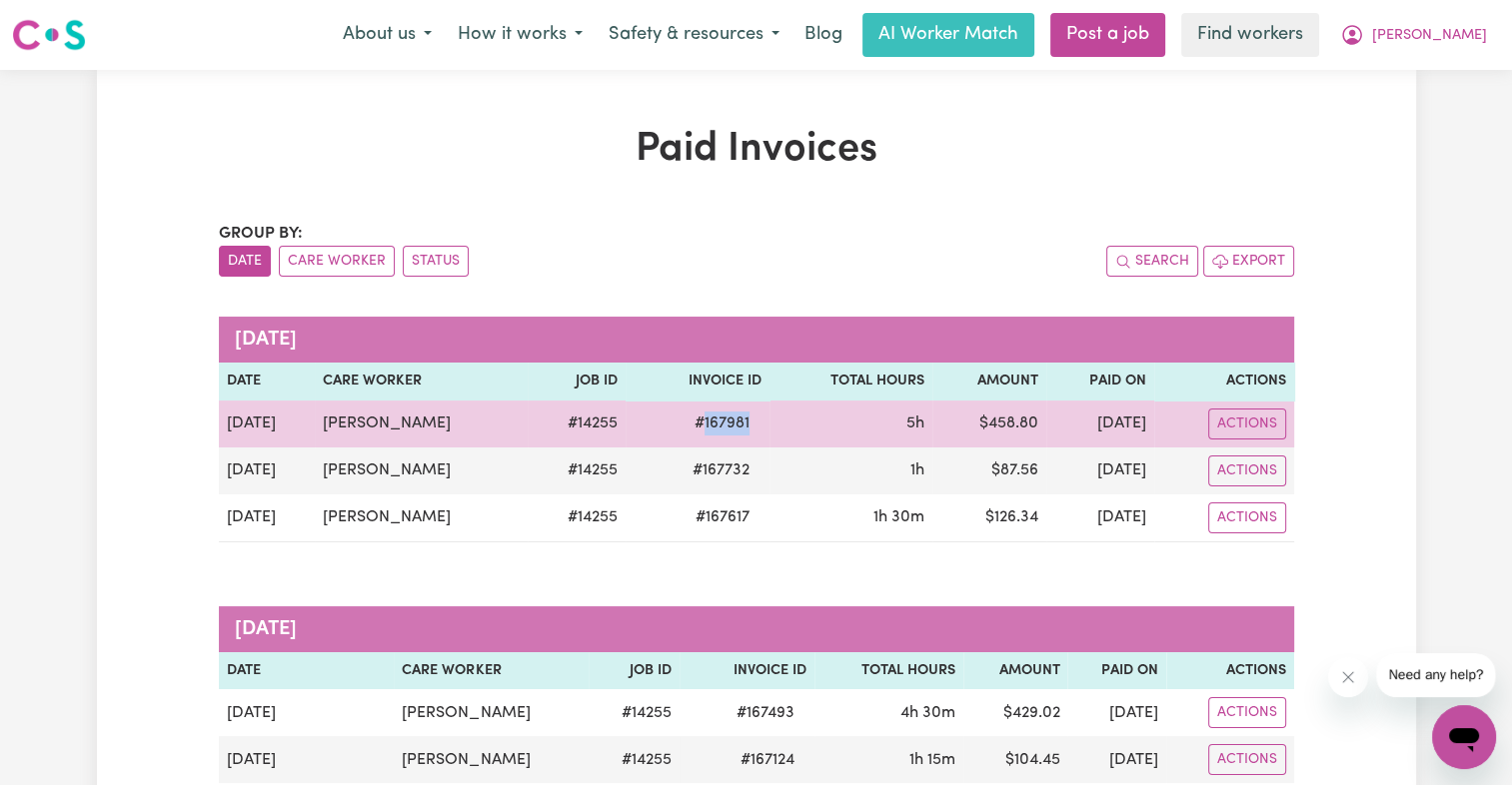 click on "# 167981" at bounding box center [722, 423] 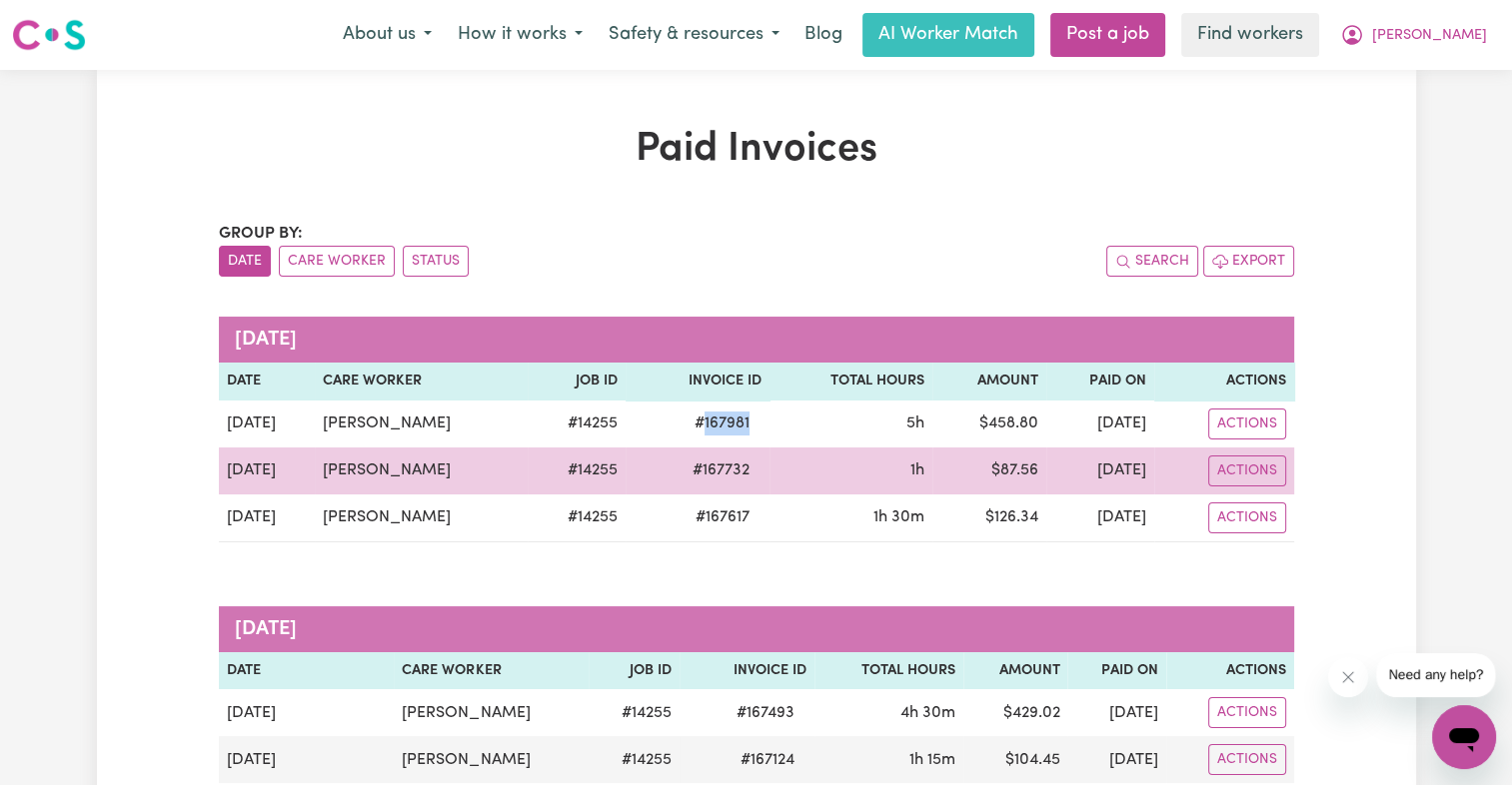 copy on "167981" 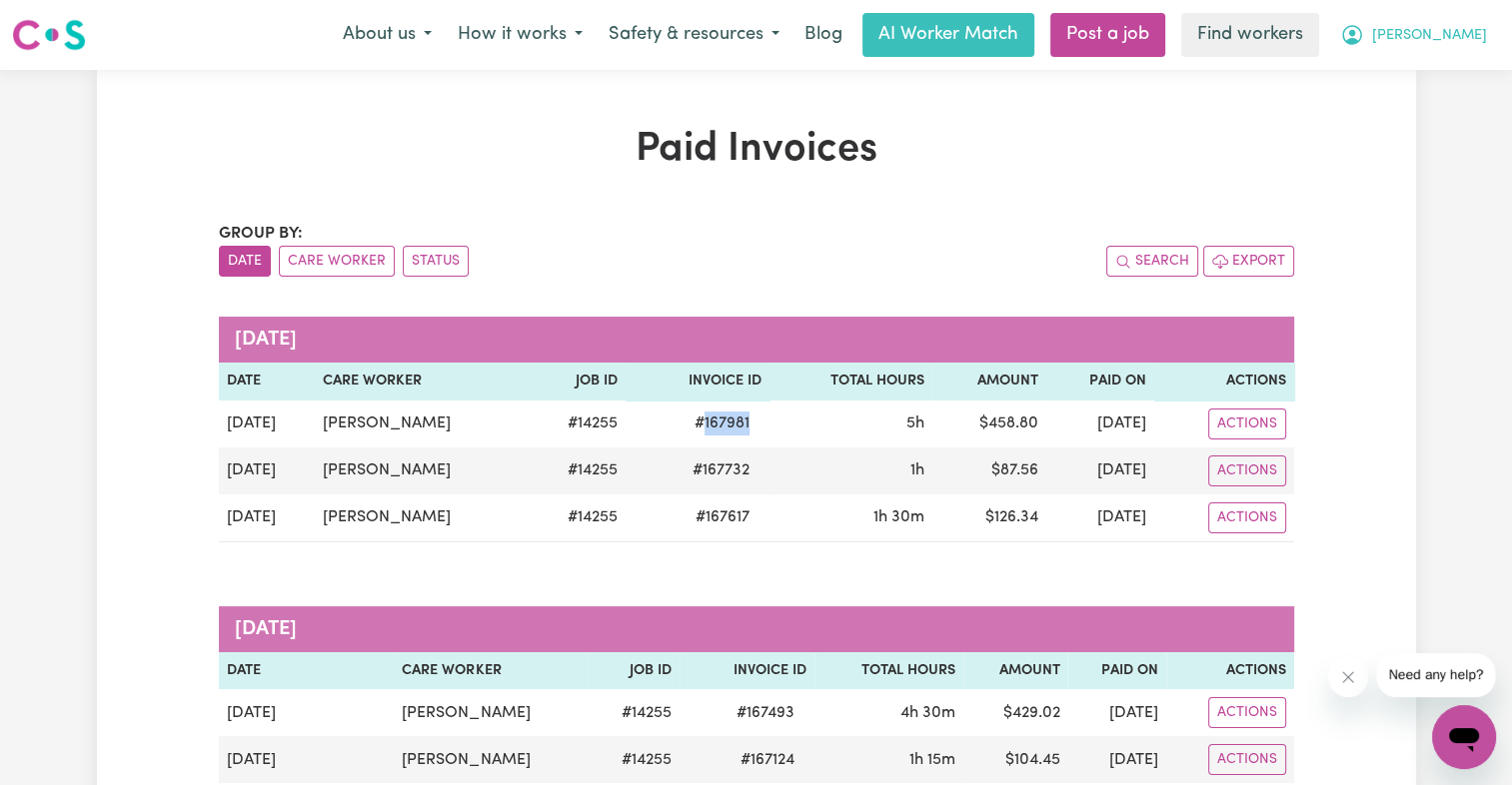 drag, startPoint x: 1471, startPoint y: 39, endPoint x: 1451, endPoint y: 53, distance: 24.41311 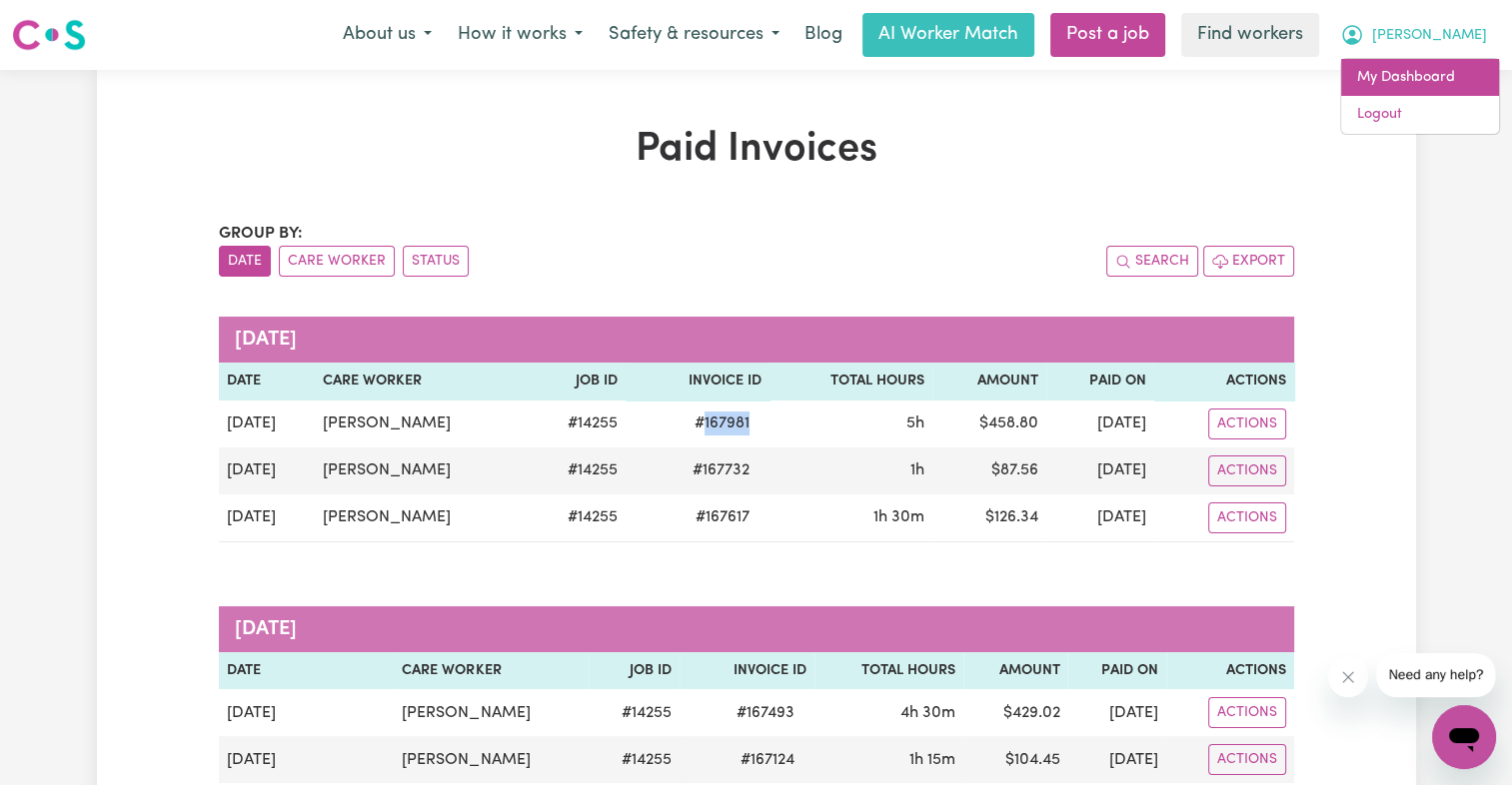 click on "My Dashboard" at bounding box center (1420, 78) 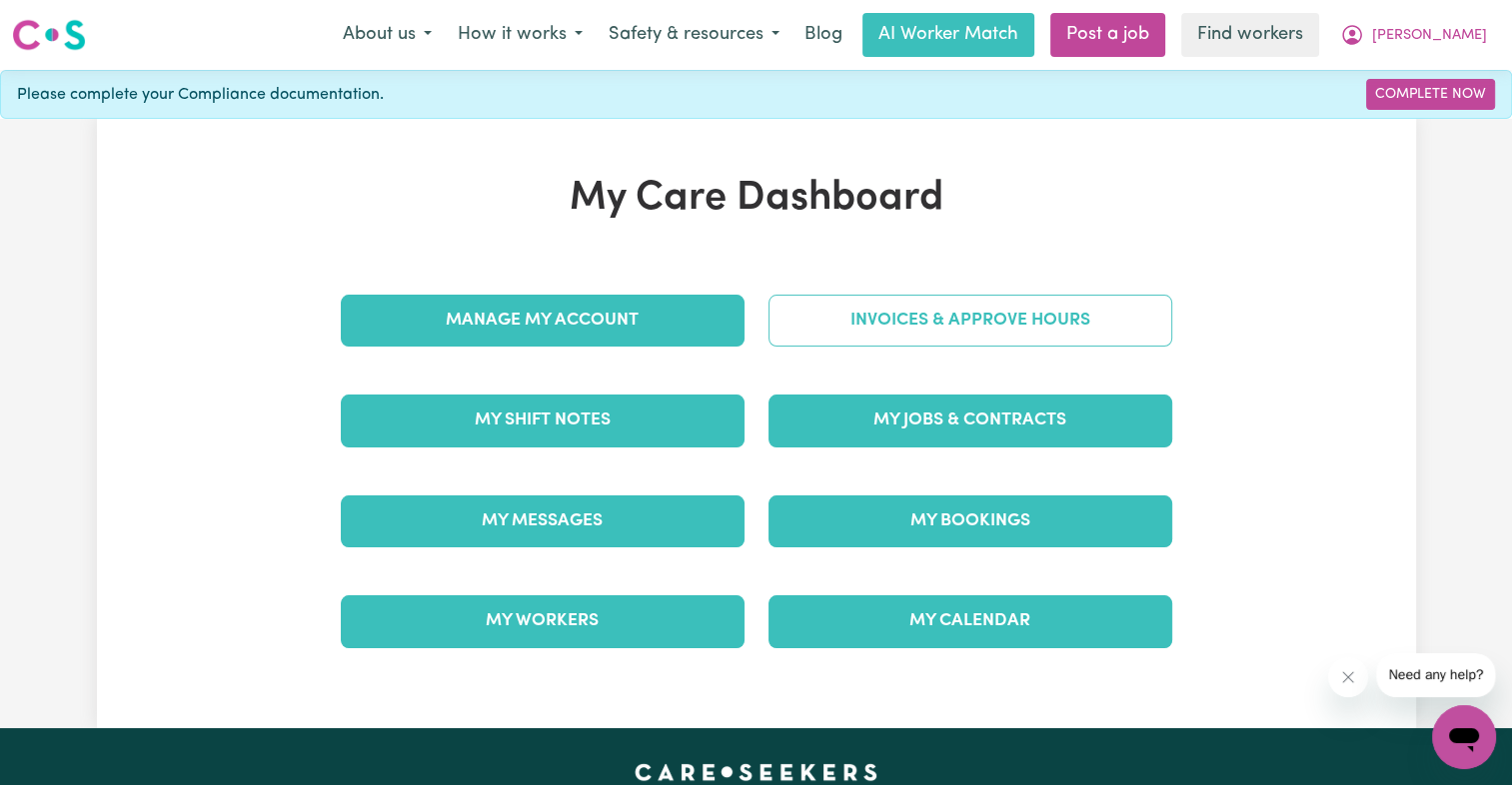 click on "Invoices & Approve Hours" at bounding box center (970, 321) 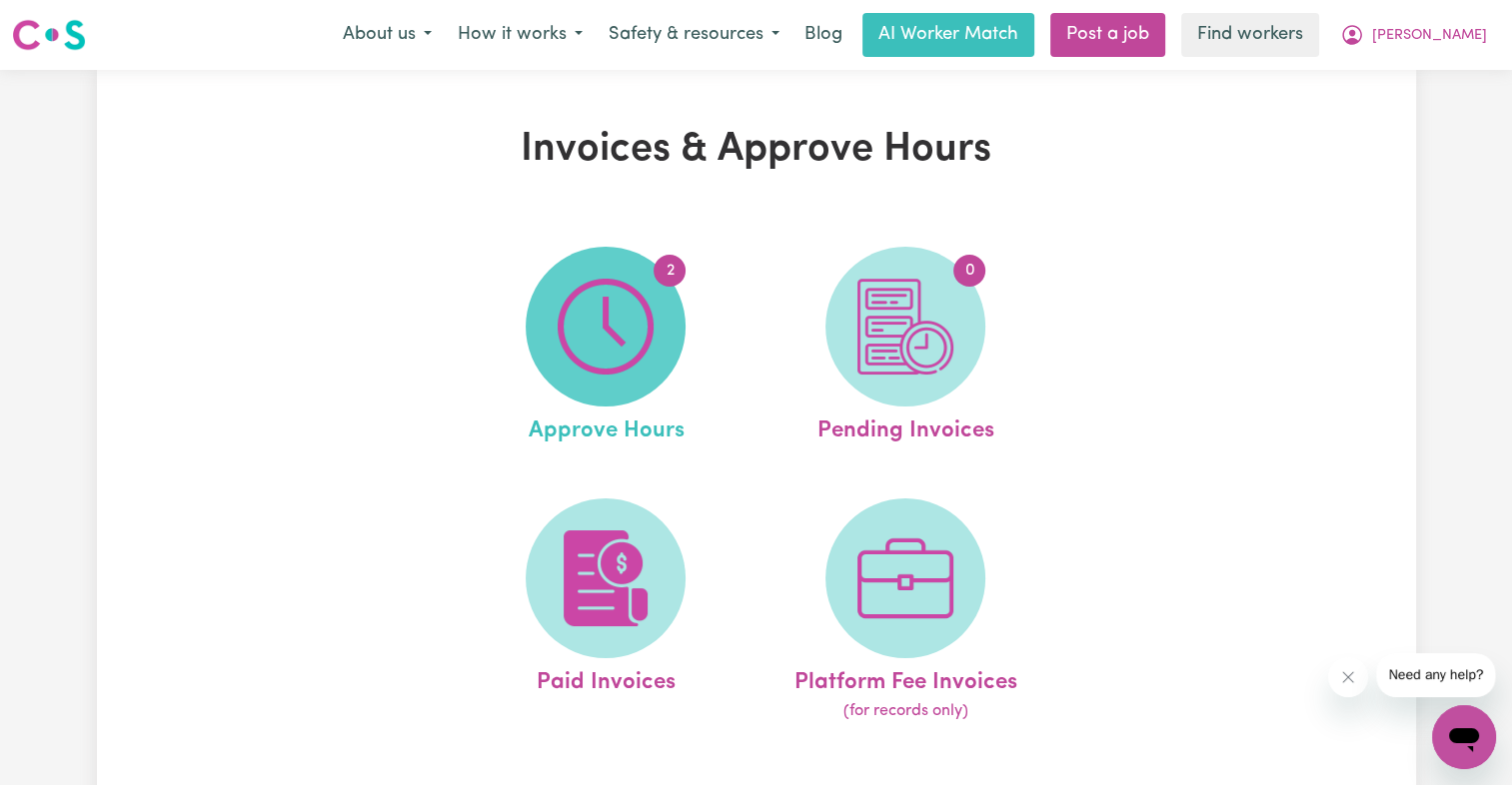 click on "2" at bounding box center [606, 327] 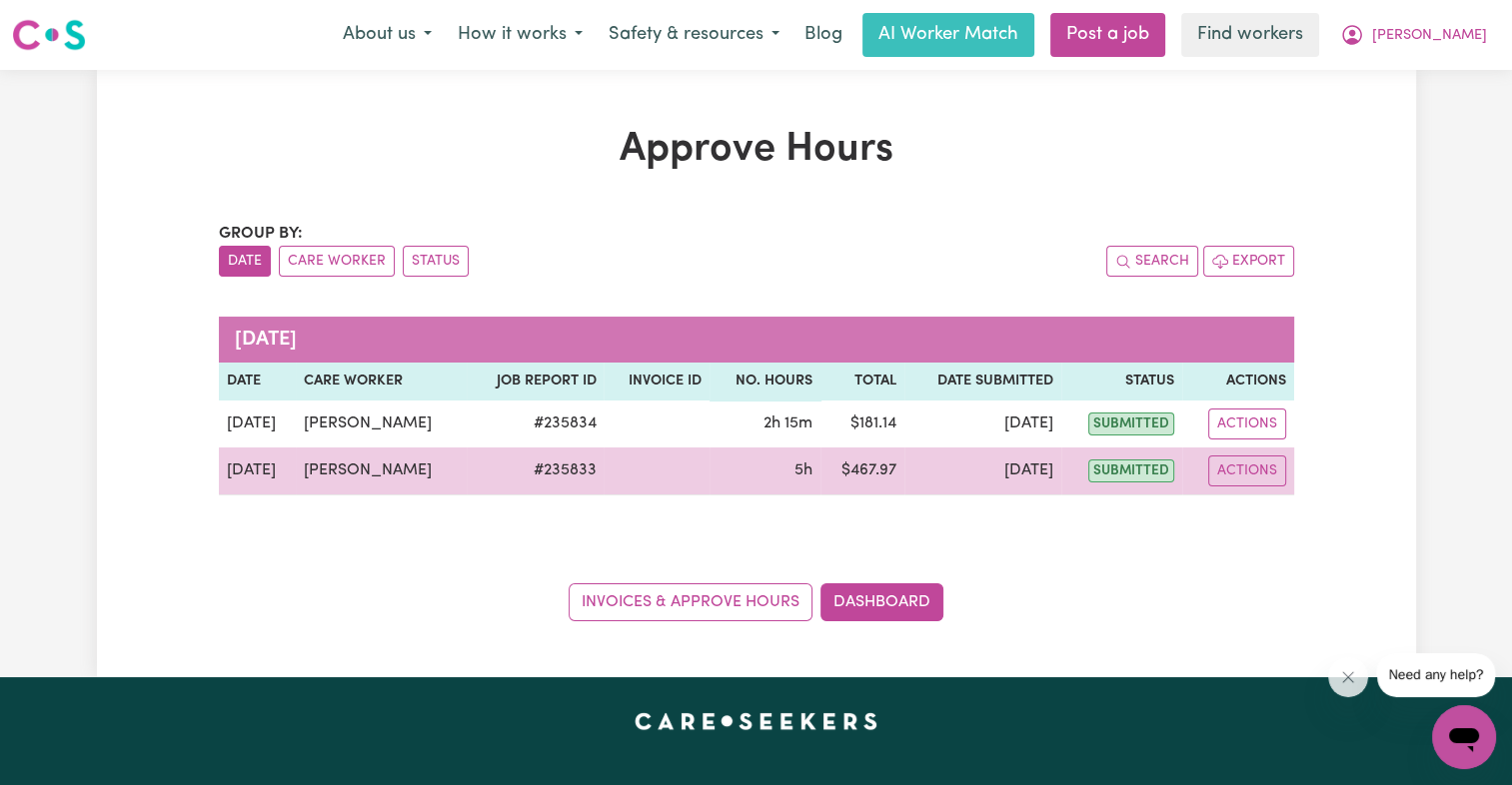 click on "# 235833" at bounding box center (536, 471) 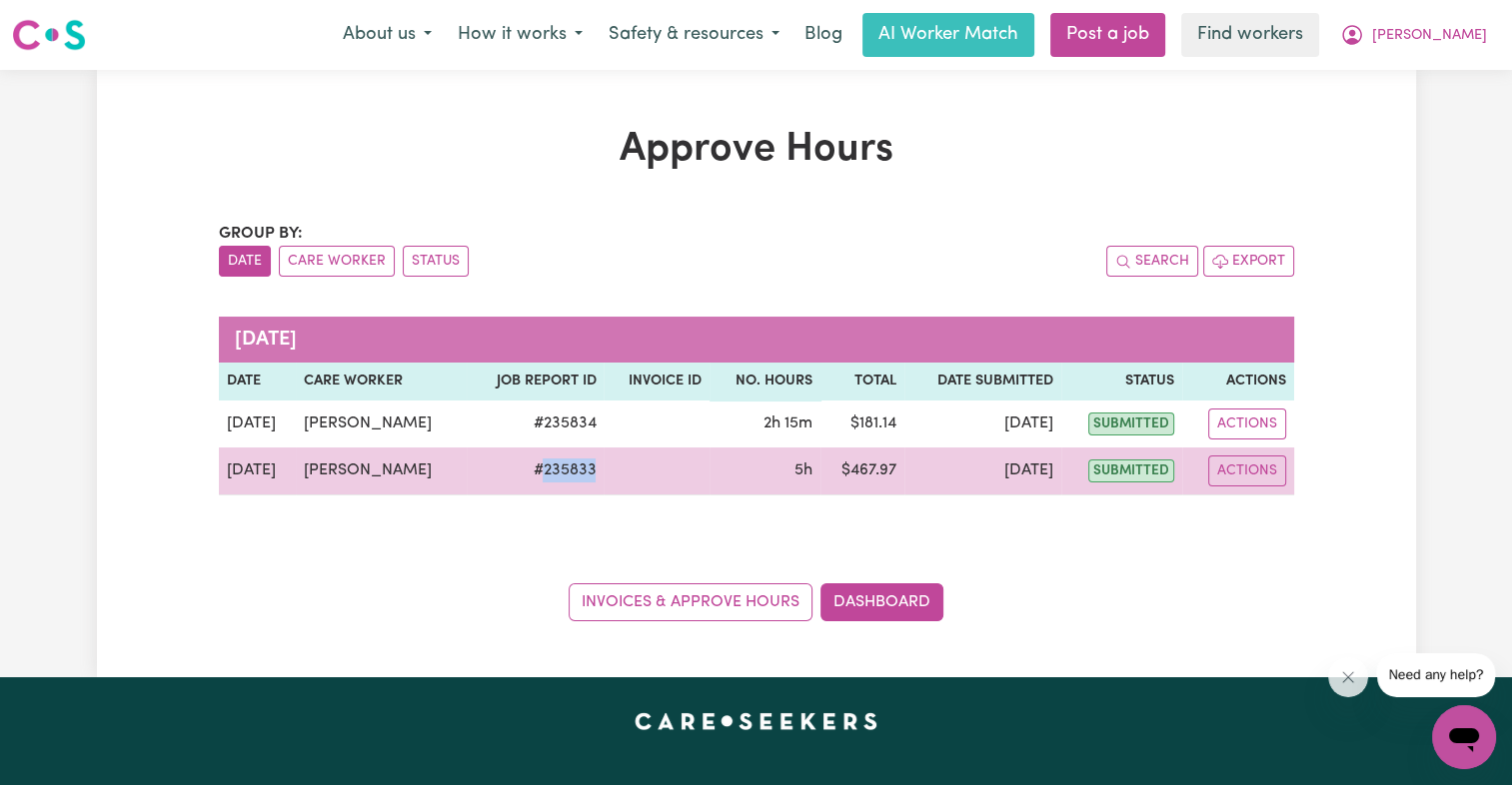 click on "# 235833" at bounding box center [536, 471] 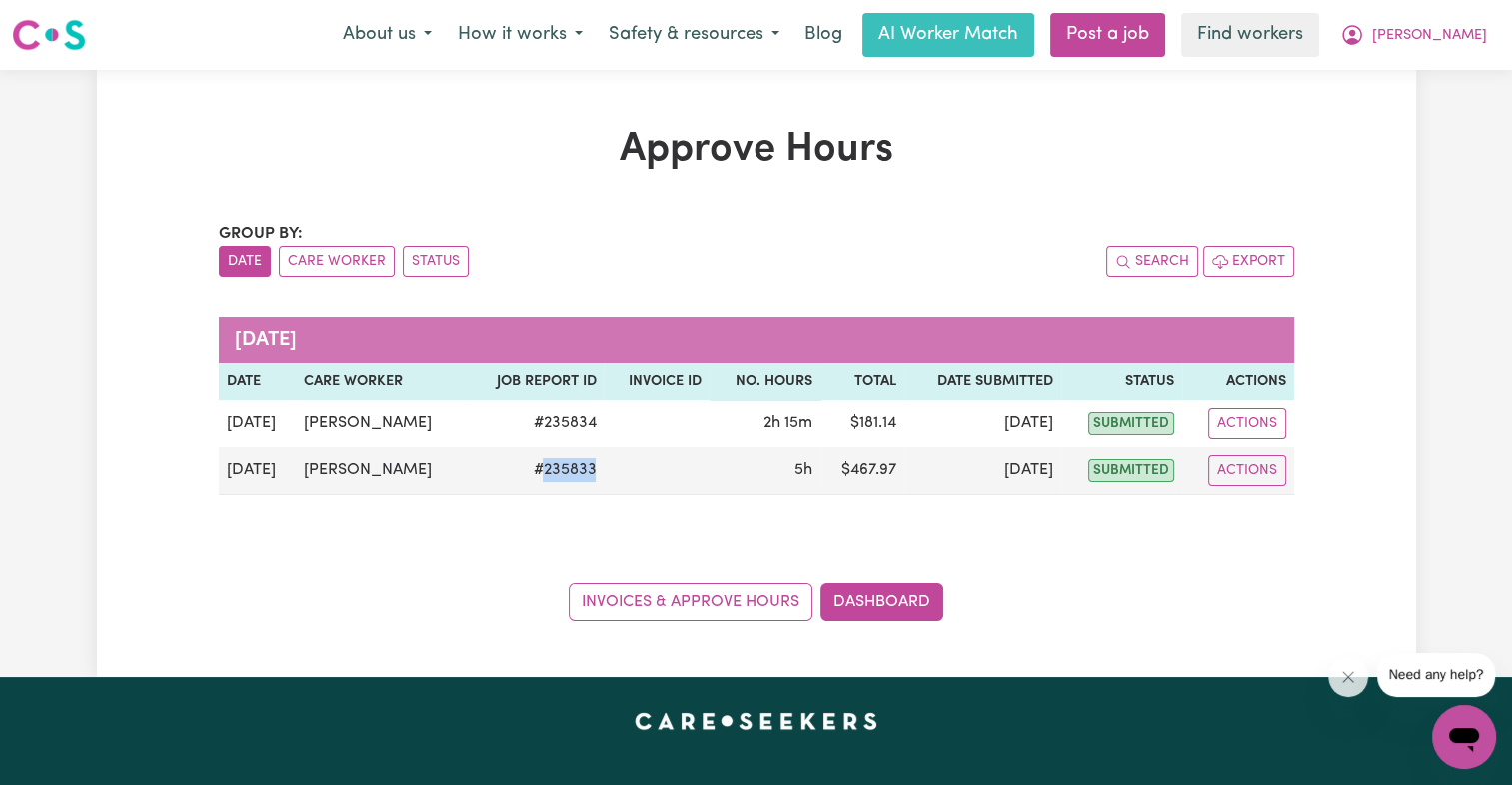copy on "235833" 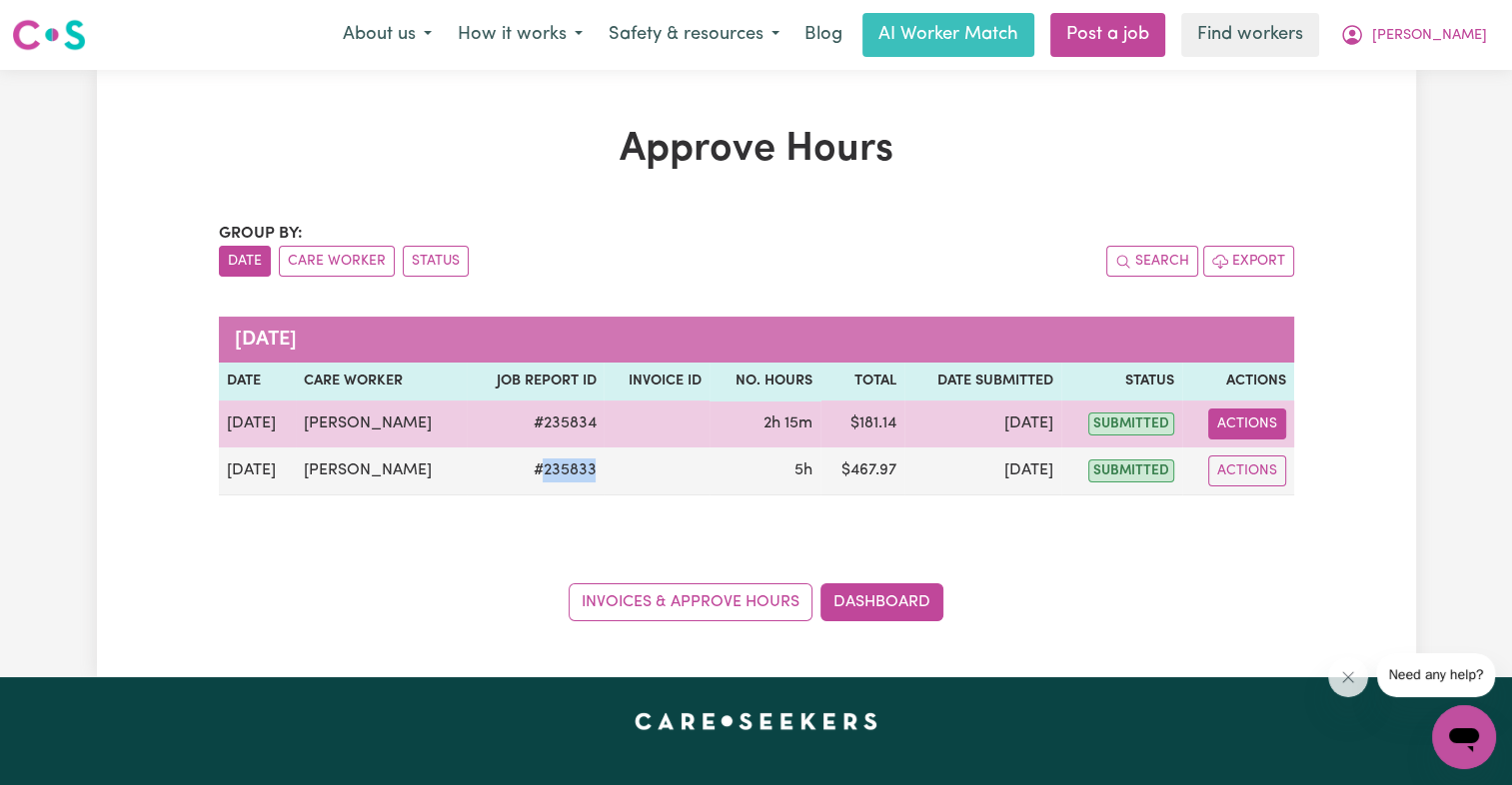drag, startPoint x: 1261, startPoint y: 414, endPoint x: 1260, endPoint y: 425, distance: 11.045361 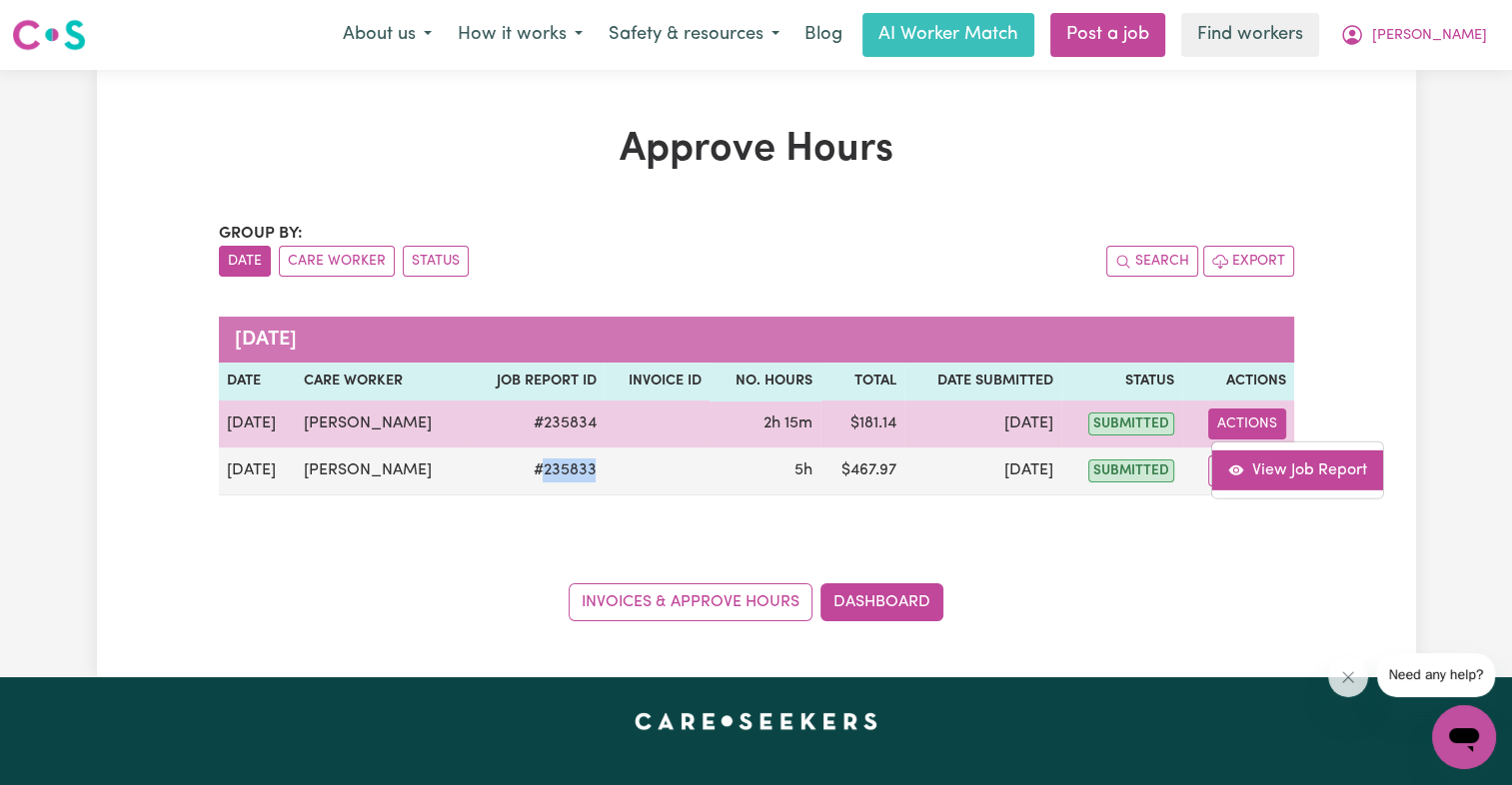 click on "View Job Report" at bounding box center [1297, 469] 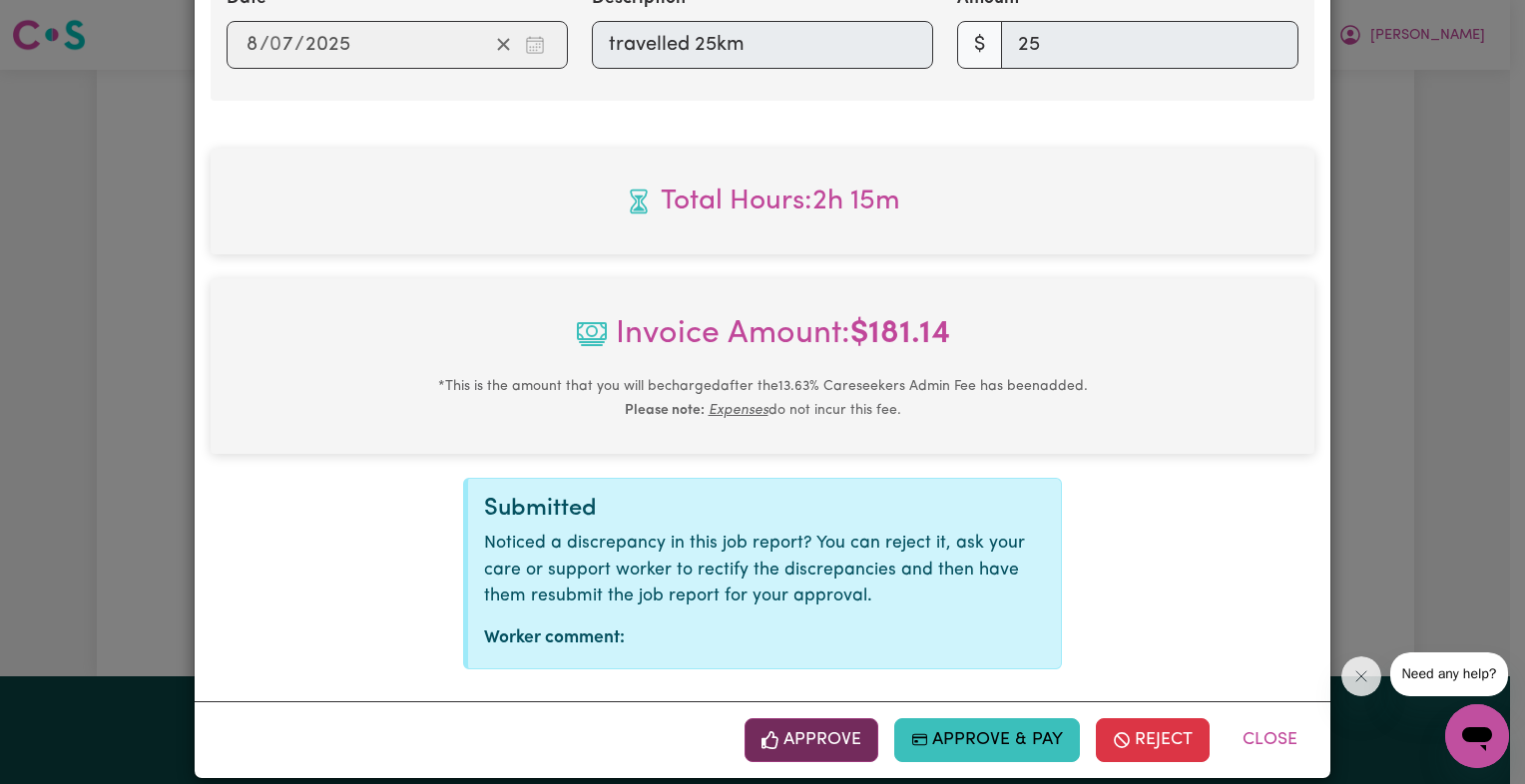 scroll, scrollTop: 902, scrollLeft: 0, axis: vertical 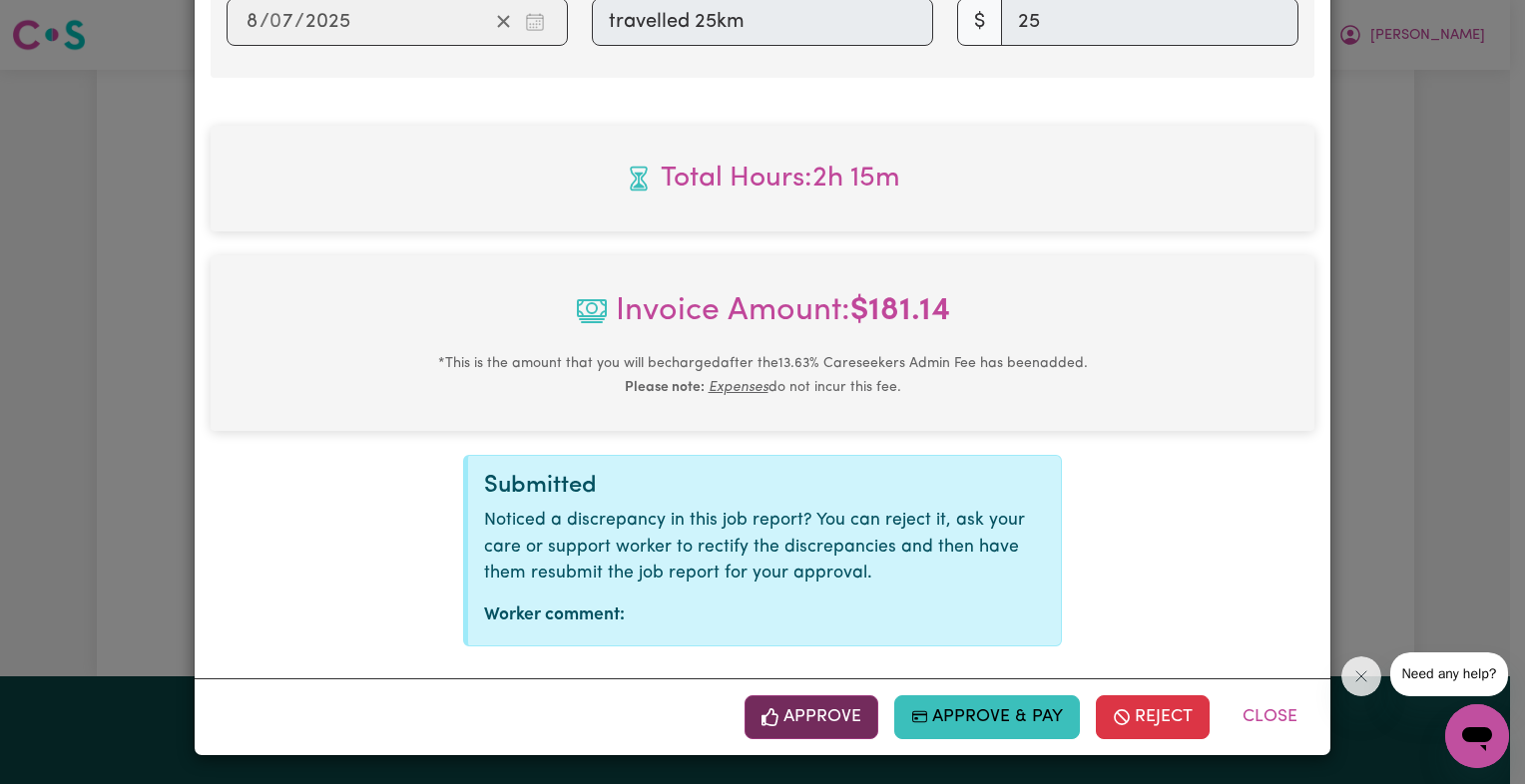 click on "Approve" at bounding box center (811, 717) 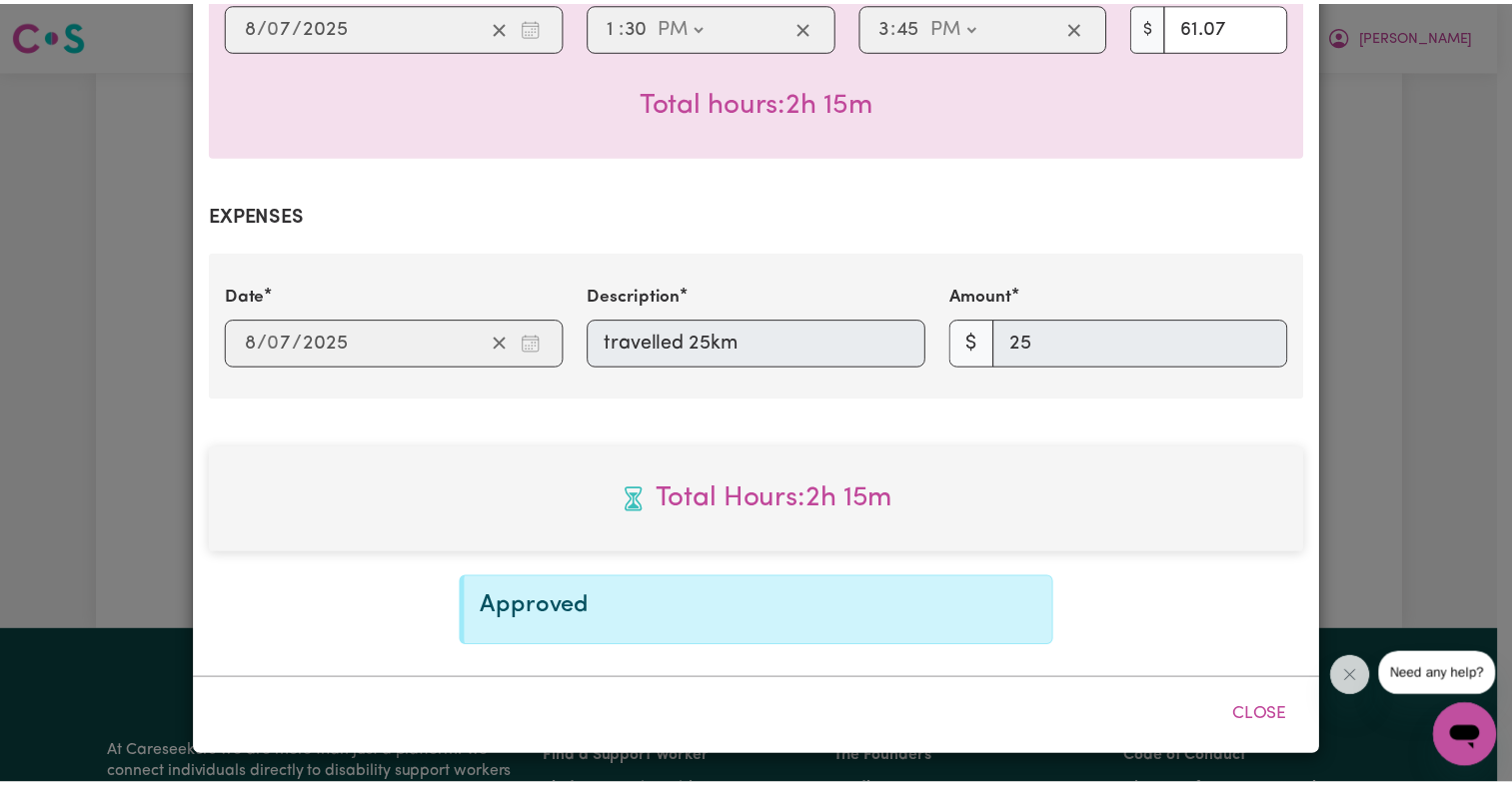 scroll, scrollTop: 579, scrollLeft: 0, axis: vertical 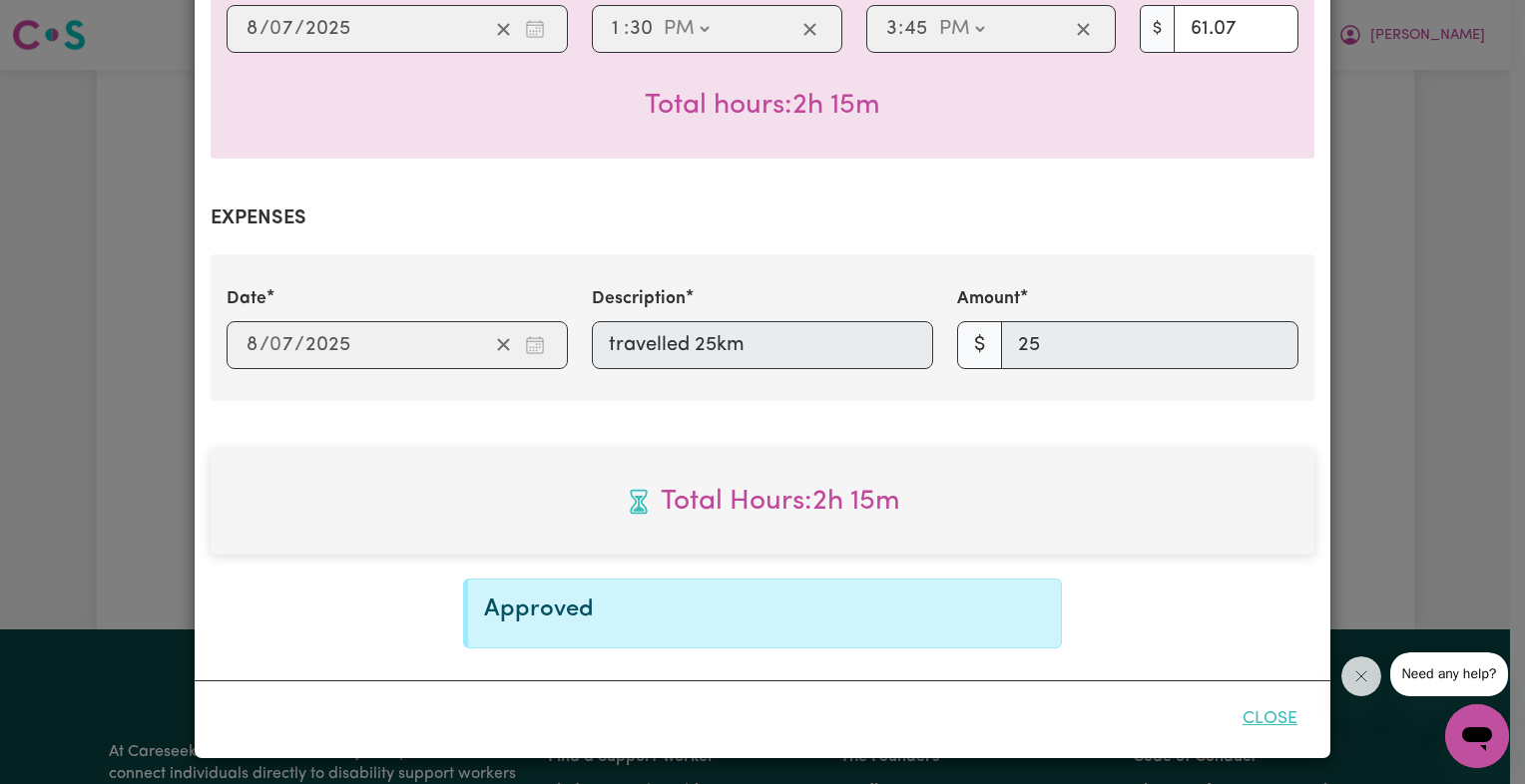 click on "Close" at bounding box center [1270, 719] 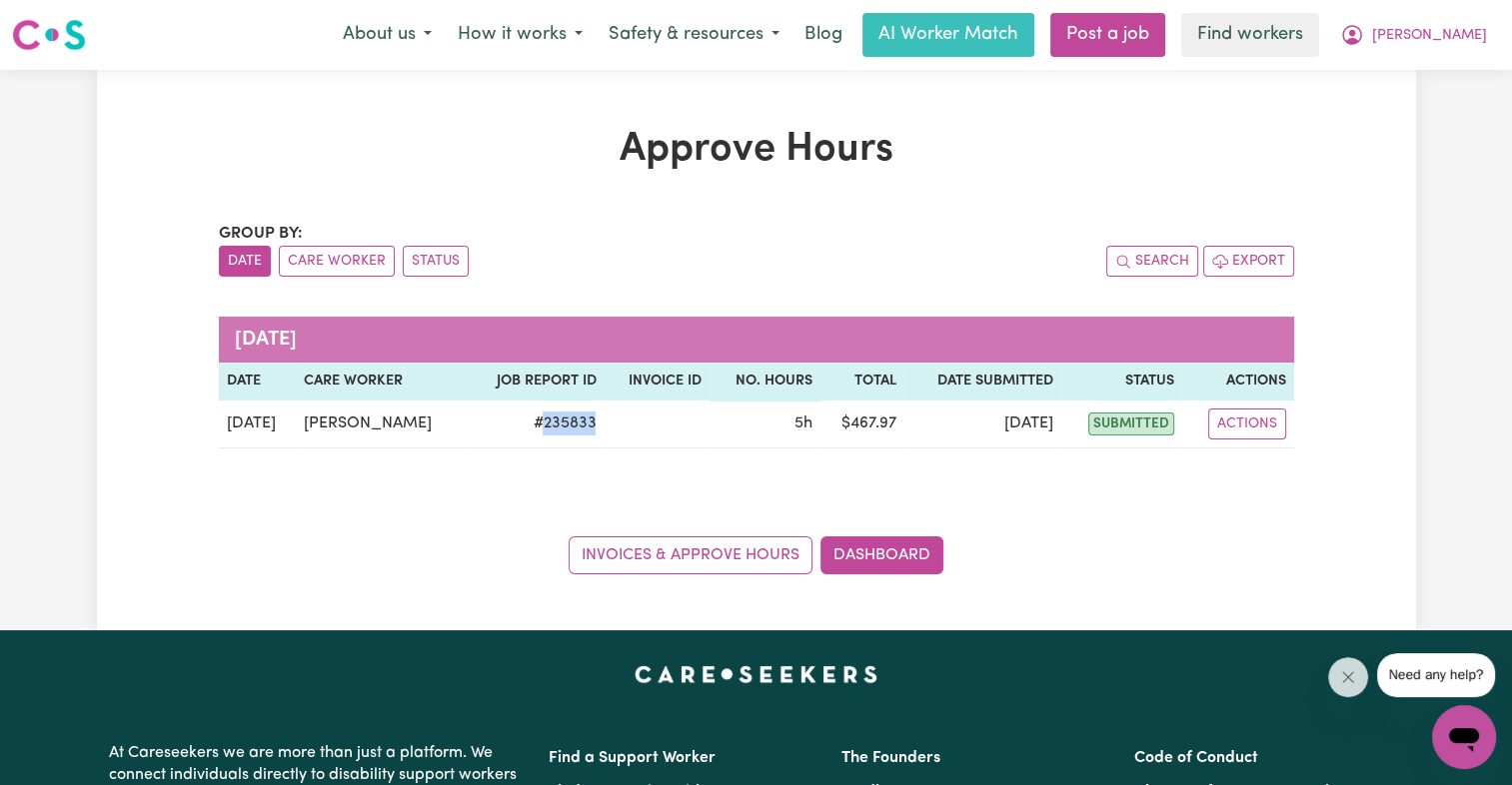 drag, startPoint x: 413, startPoint y: 129, endPoint x: 938, endPoint y: 116, distance: 525.16093 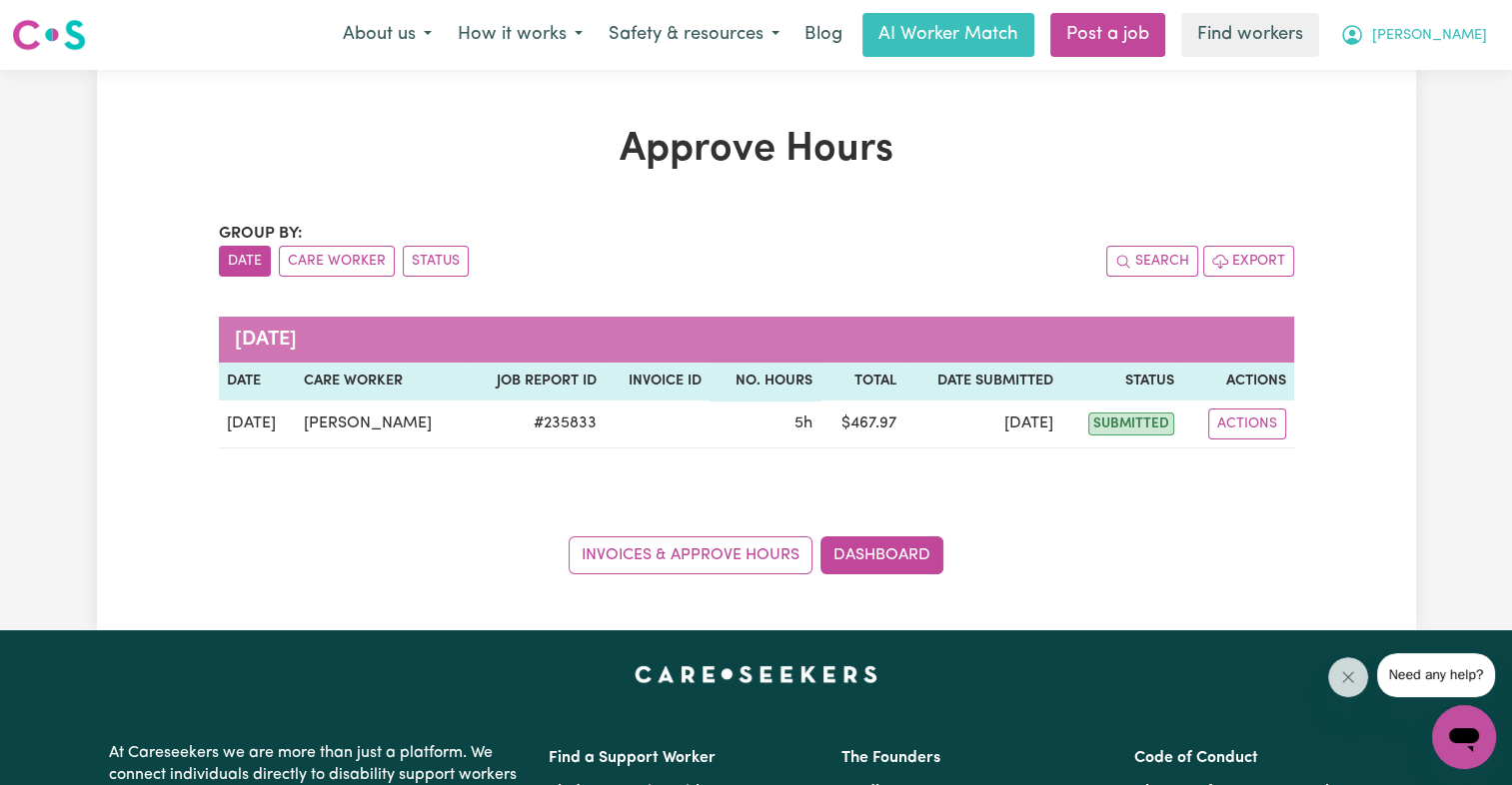 drag, startPoint x: 1446, startPoint y: 35, endPoint x: 1444, endPoint y: 50, distance: 15.132746 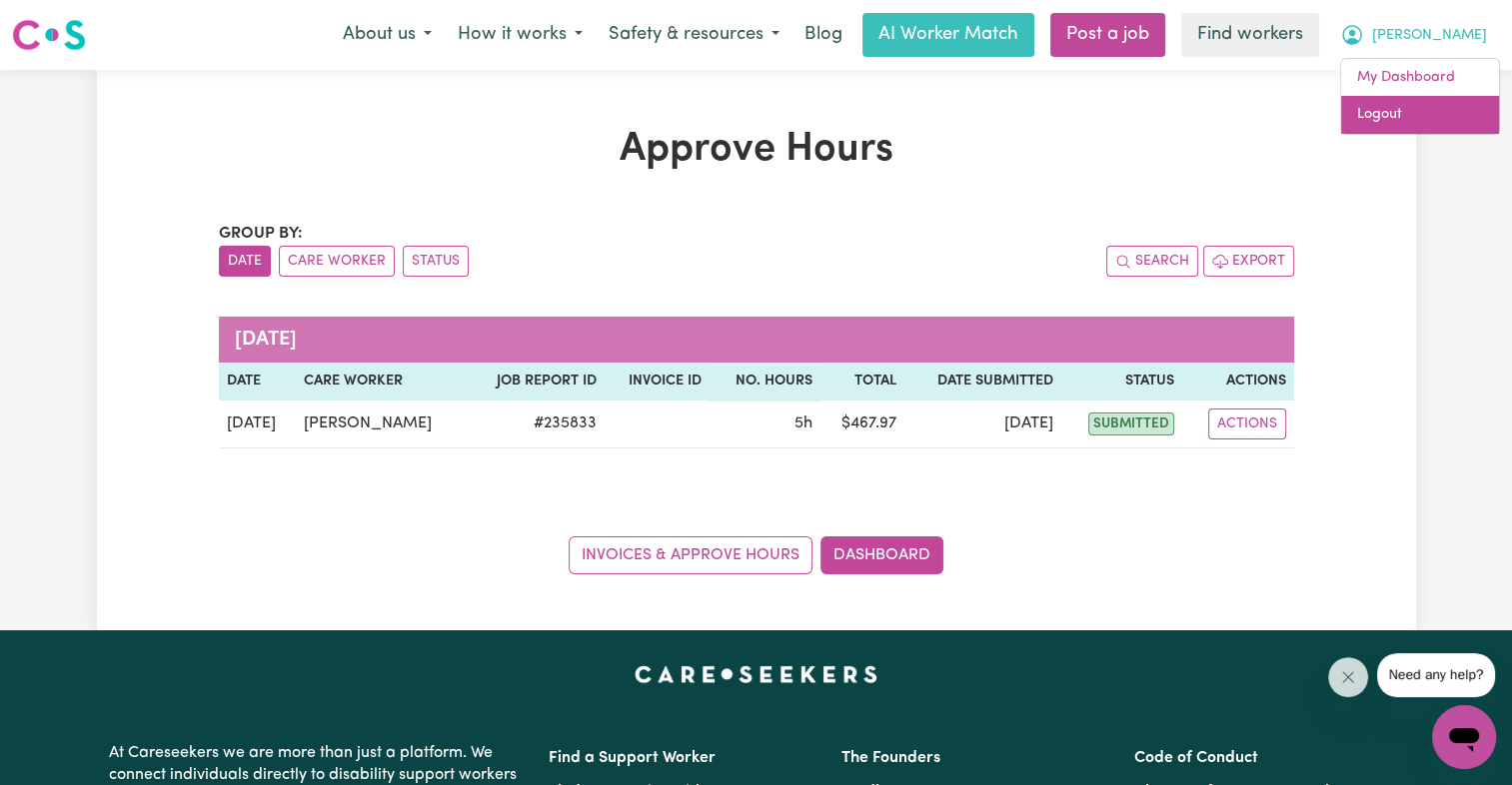 click on "Logout" at bounding box center [1420, 115] 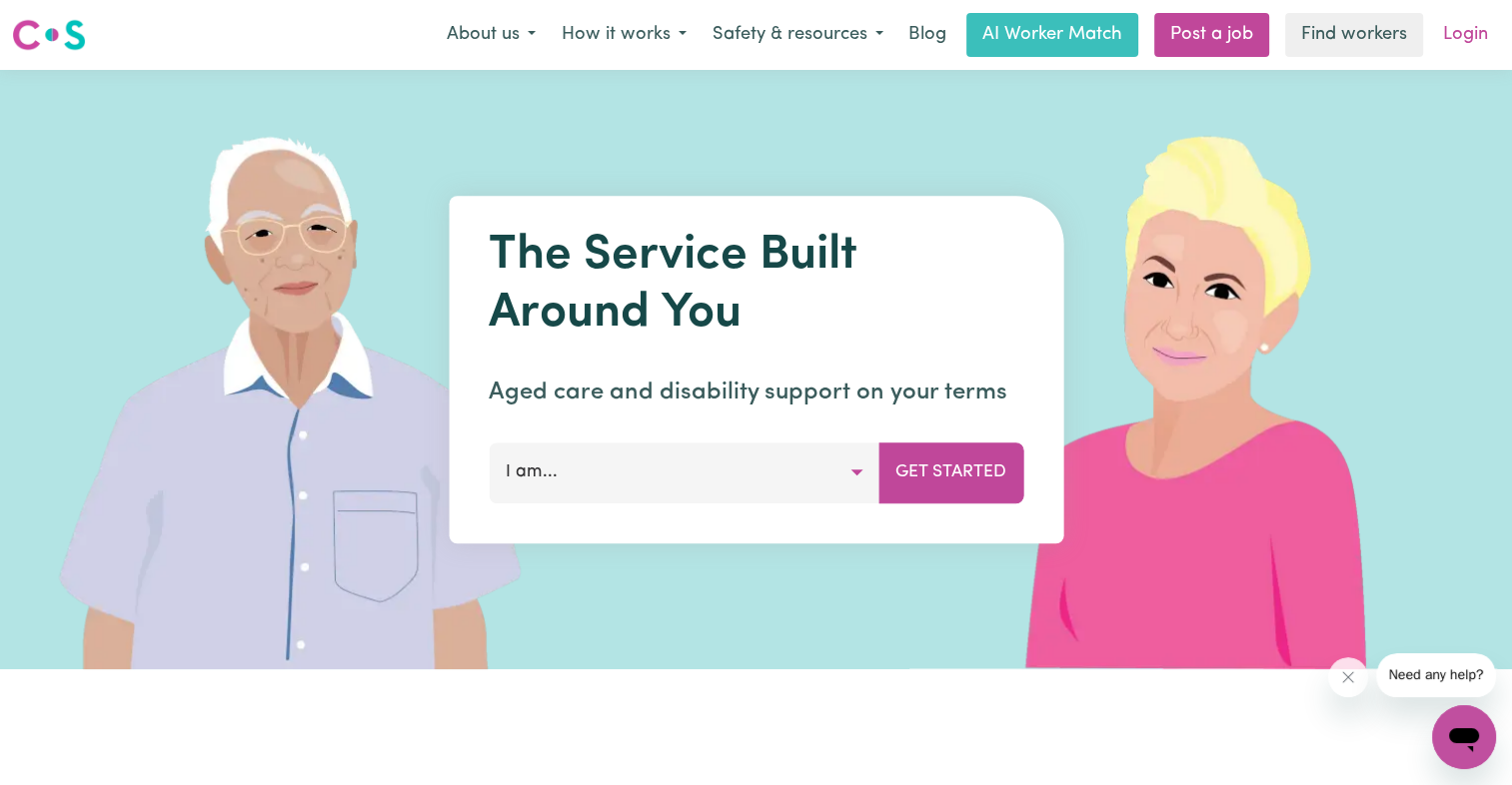 click on "Login" at bounding box center [1465, 35] 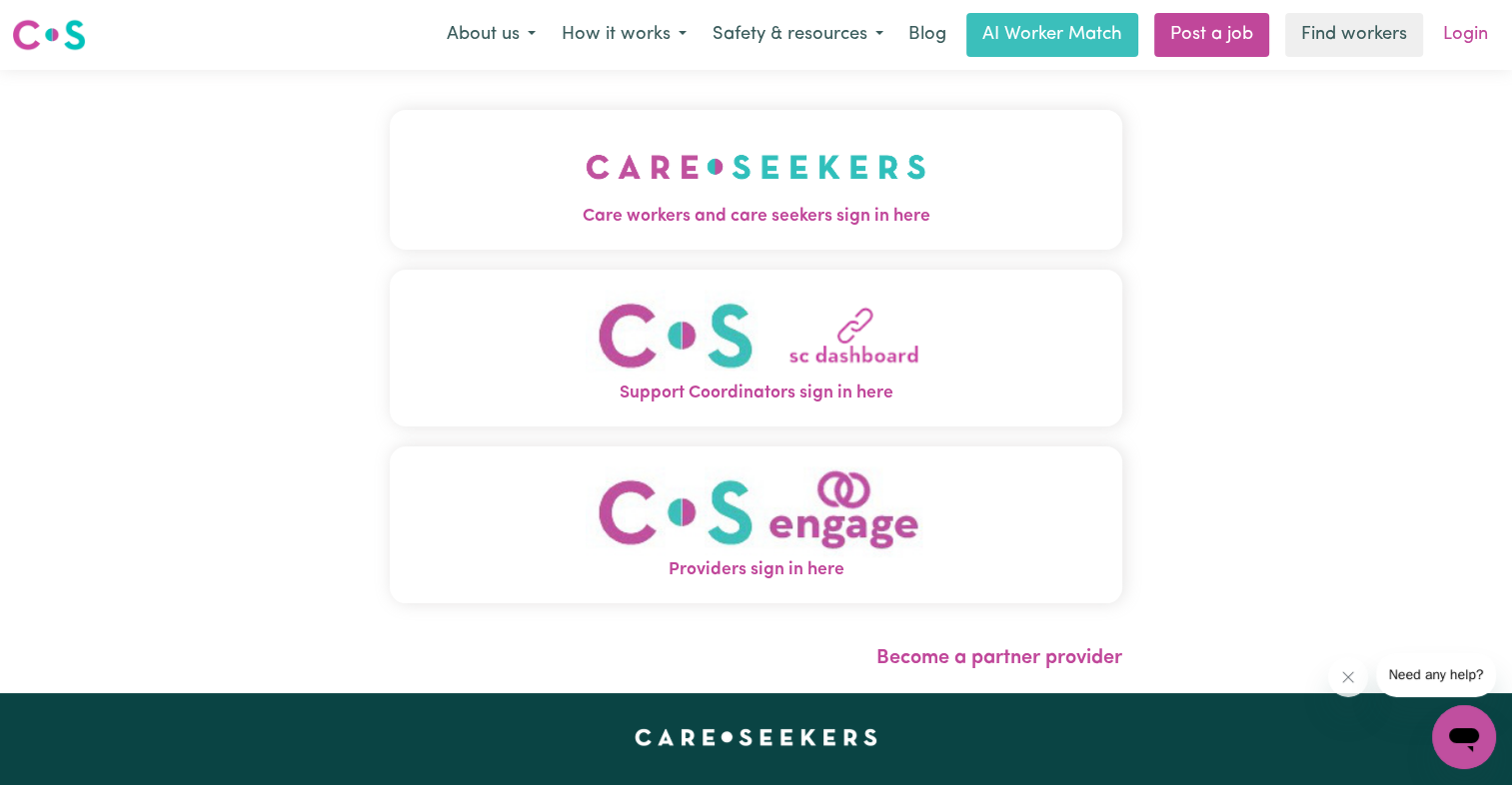 click on "Login" at bounding box center (1465, 35) 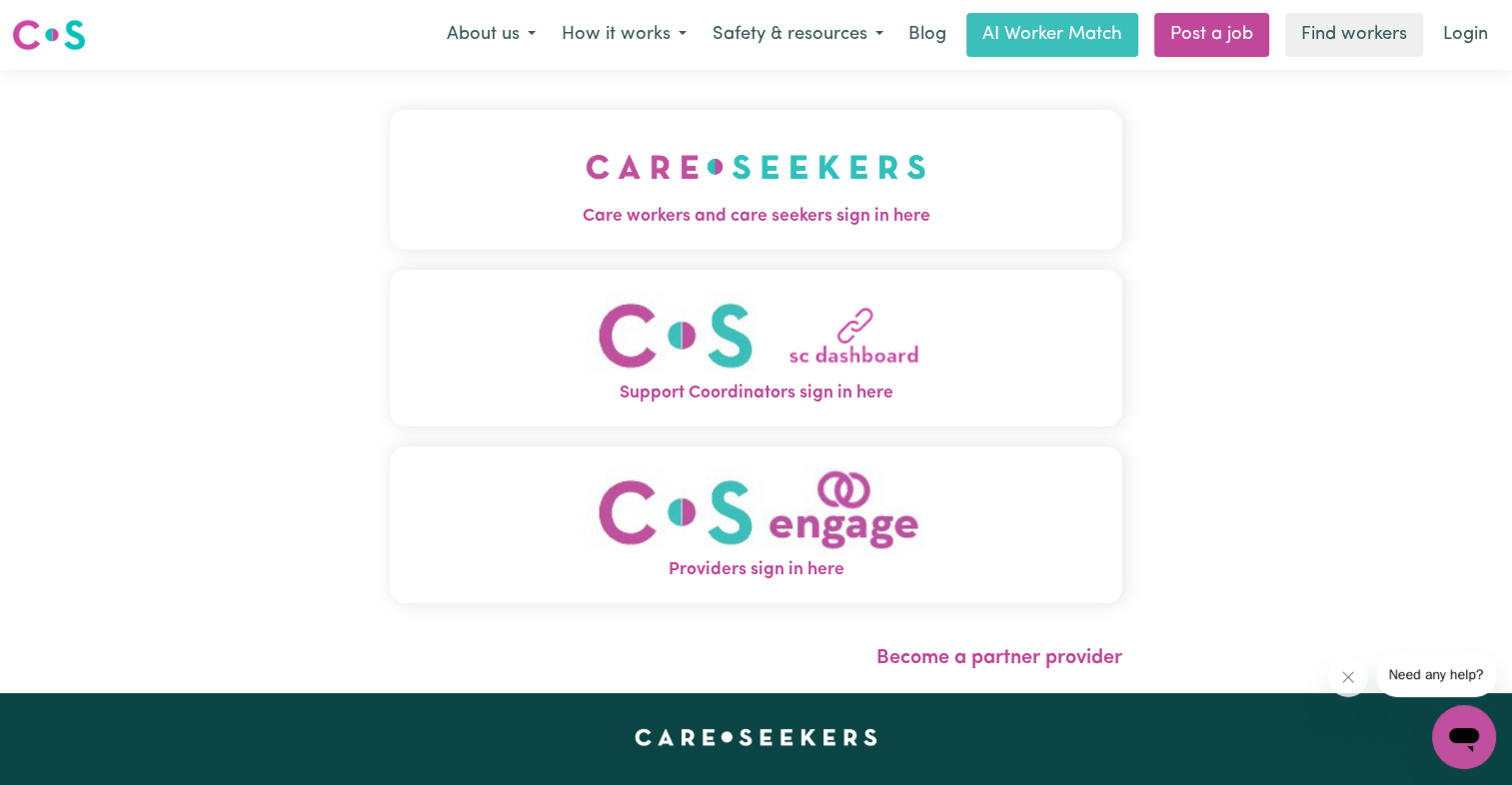 click on "Care workers and care seekers sign in here" at bounding box center [756, 180] 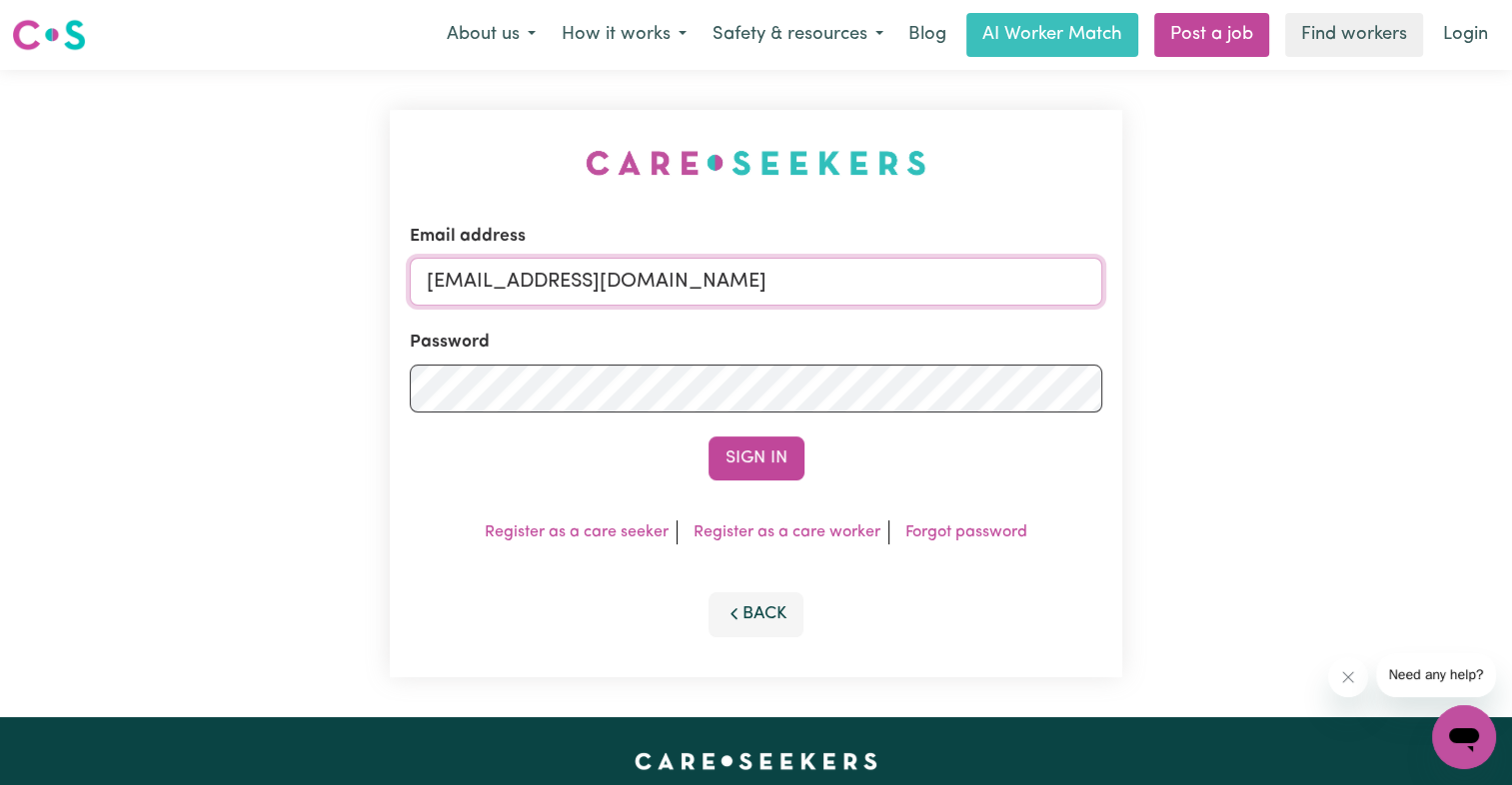 drag, startPoint x: 530, startPoint y: 280, endPoint x: 1579, endPoint y: 270, distance: 1049.0477 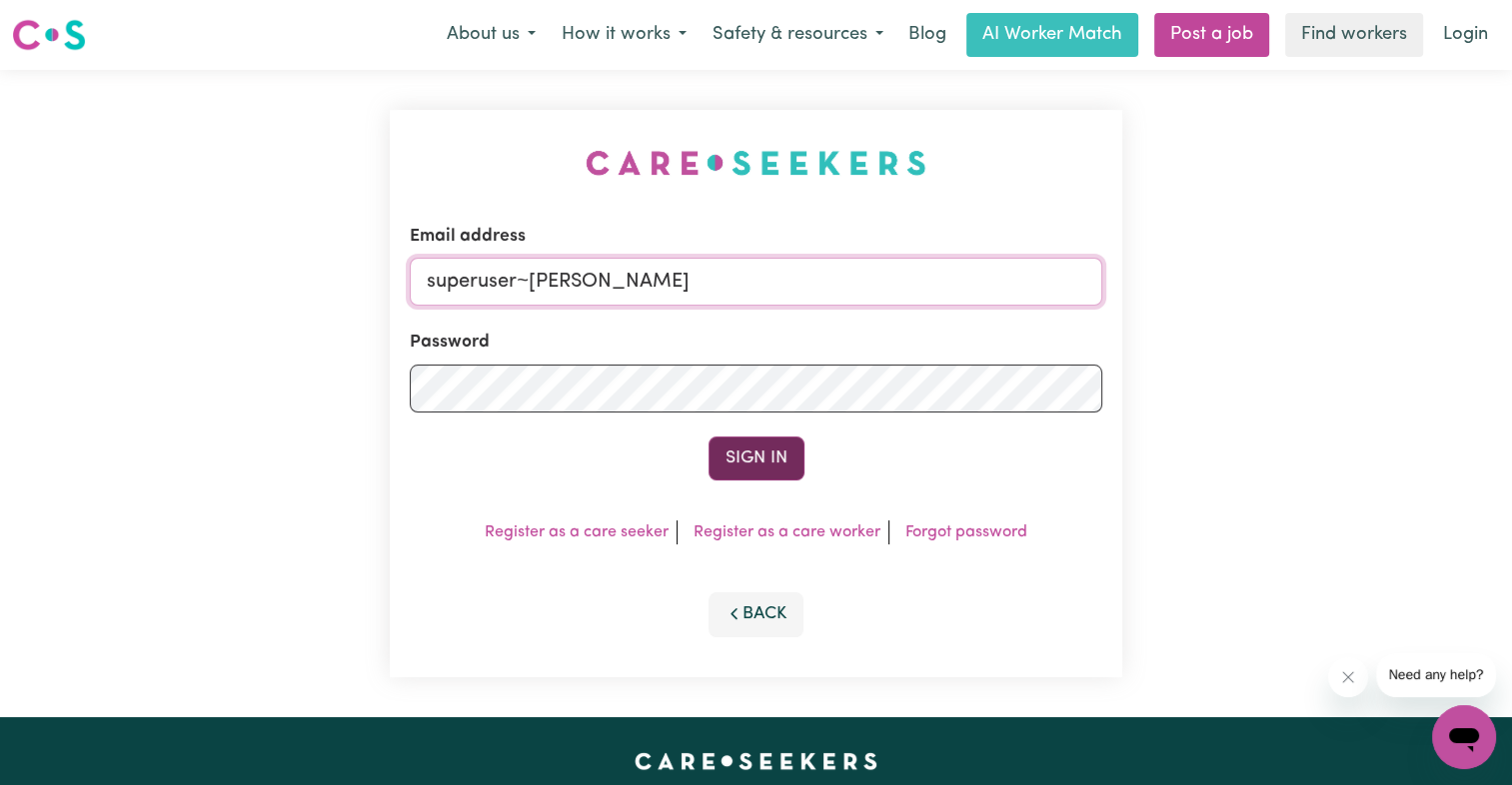 type on "[EMAIL_ADDRESS][DOMAIN_NAME]" 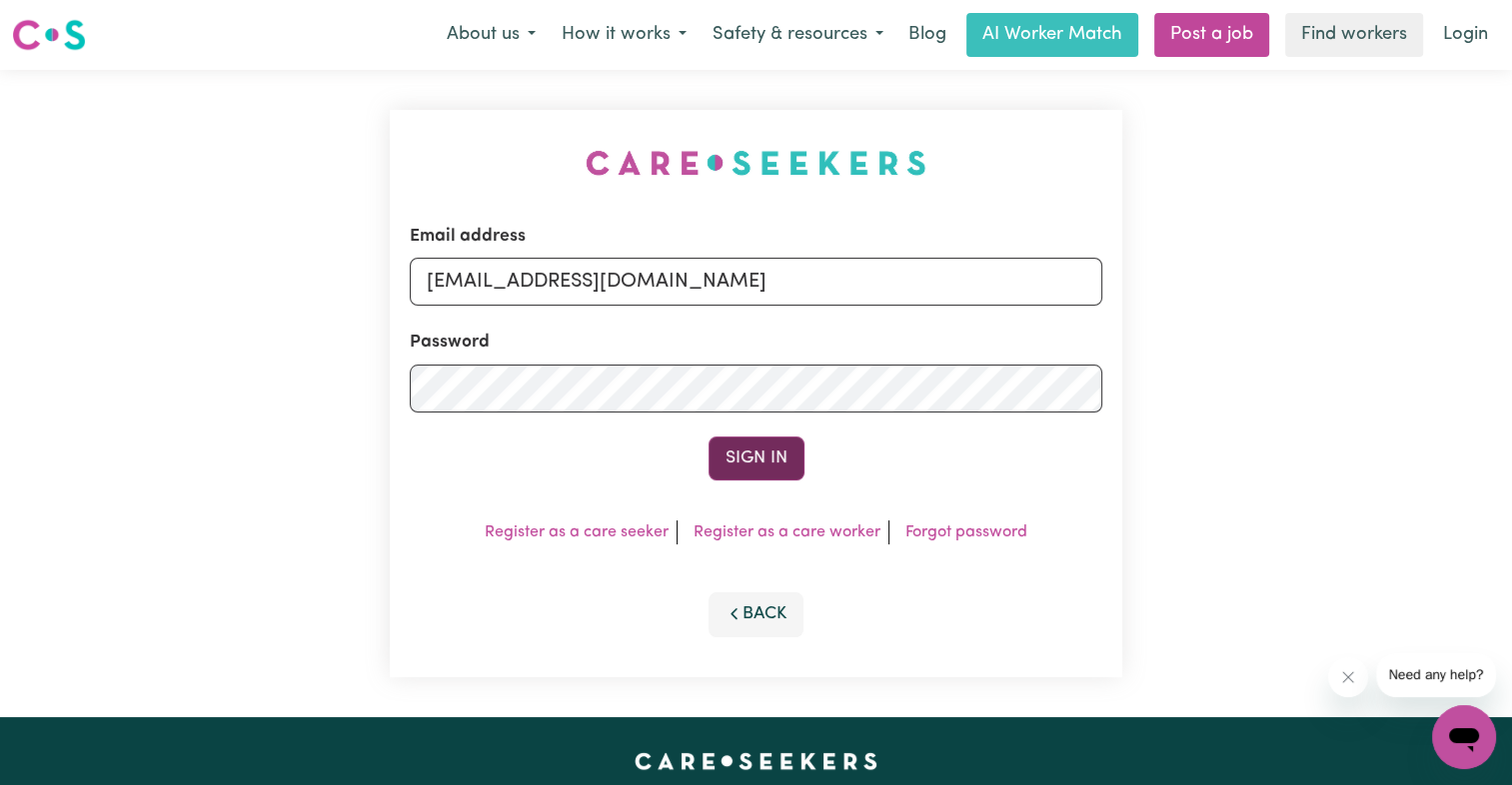 click on "Sign In" at bounding box center (756, 458) 